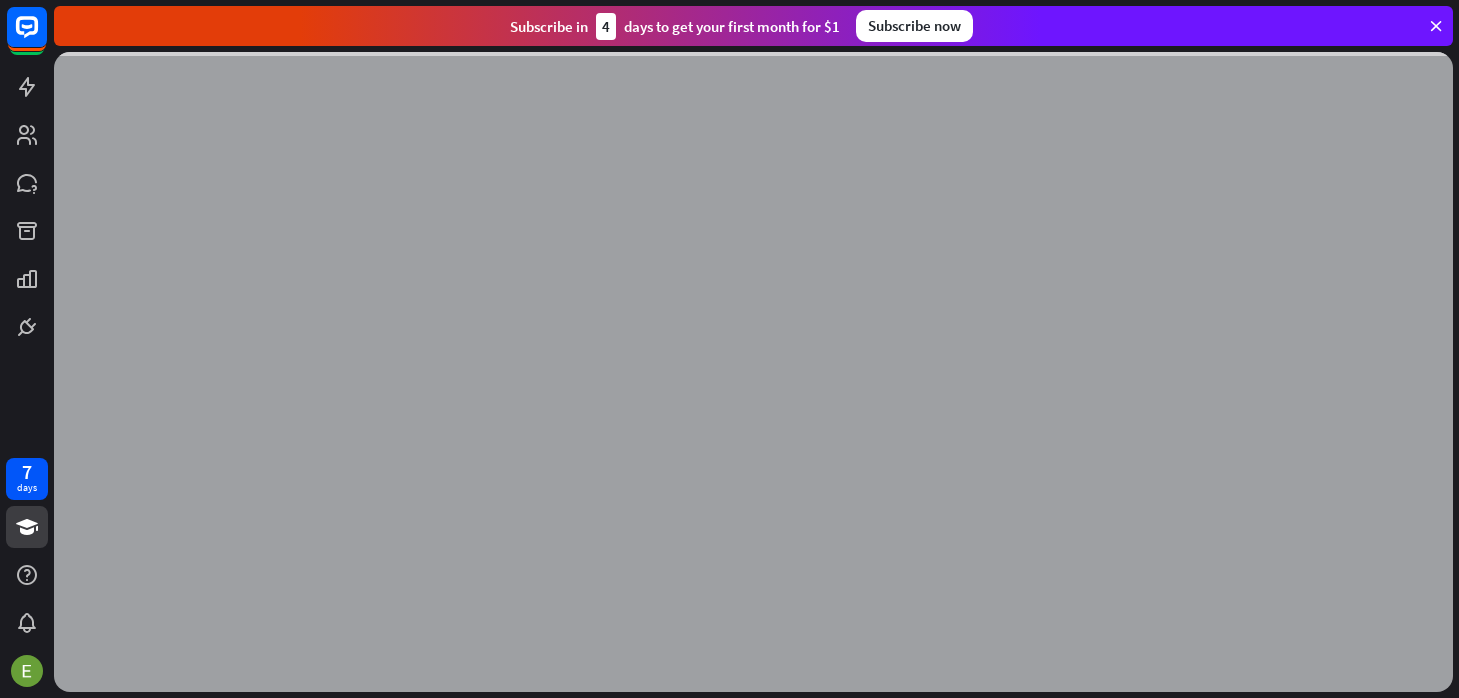 scroll, scrollTop: 0, scrollLeft: 0, axis: both 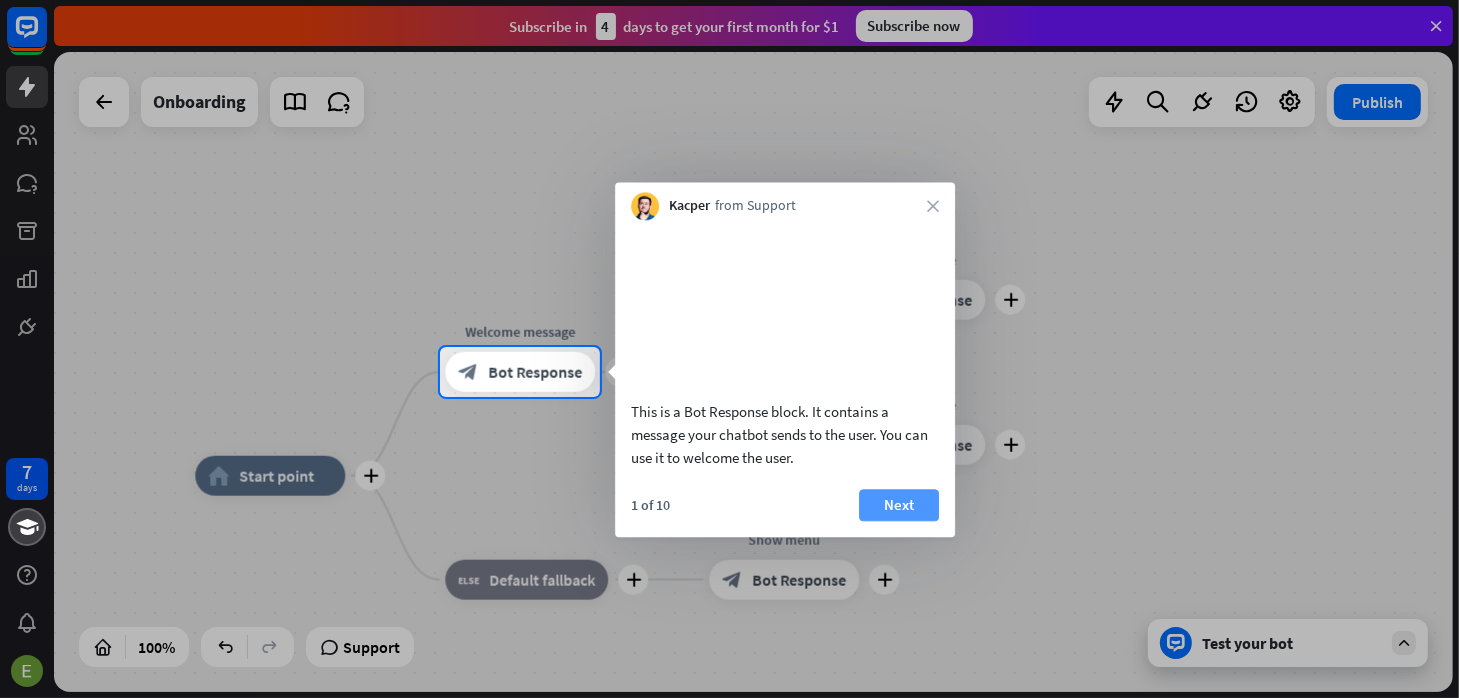 click on "Next" at bounding box center (899, 505) 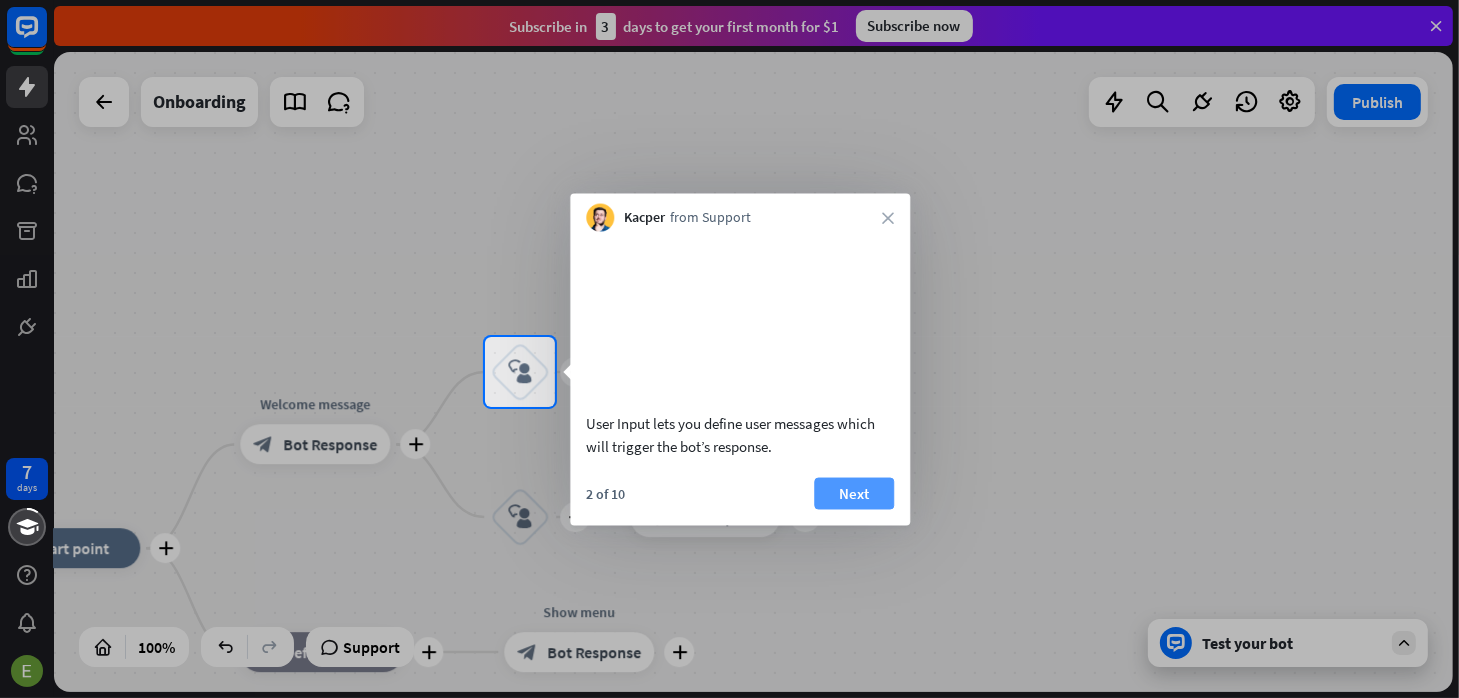 click on "Next" at bounding box center [854, 493] 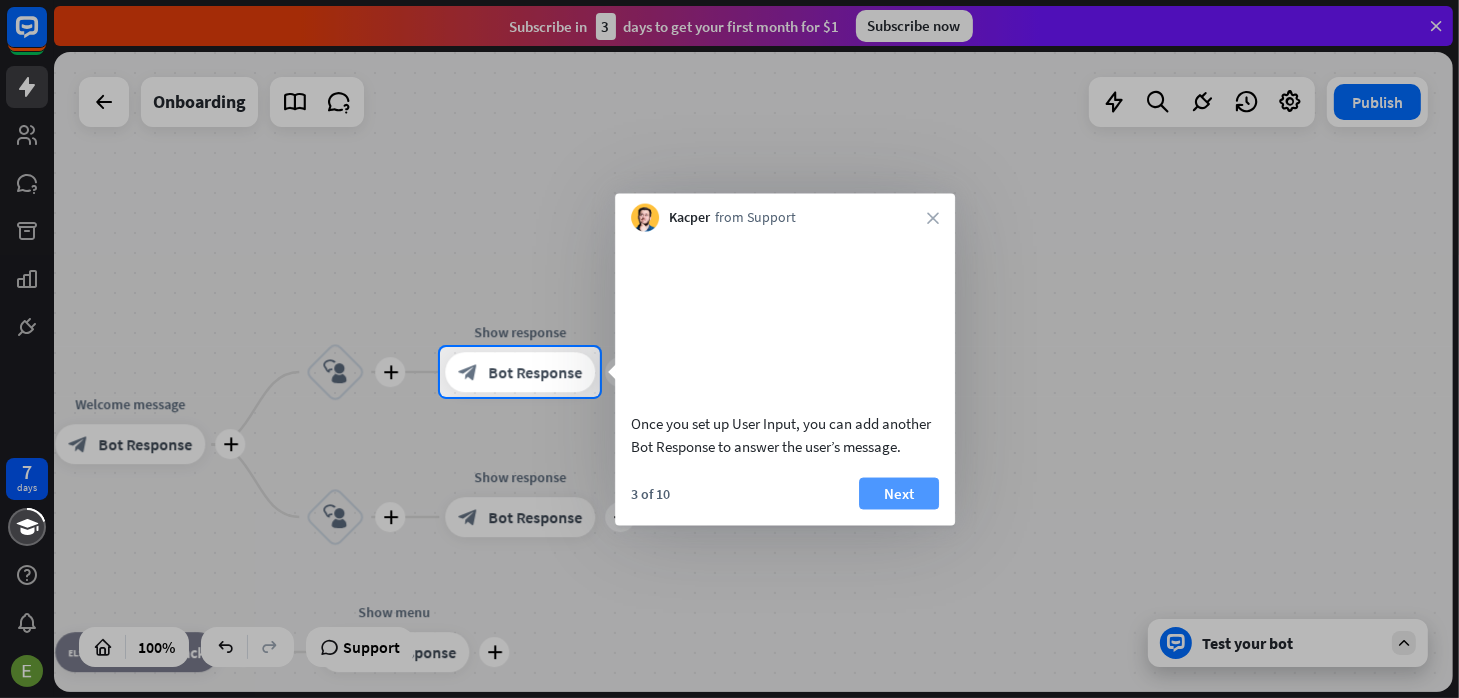 click on "Next" at bounding box center [899, 493] 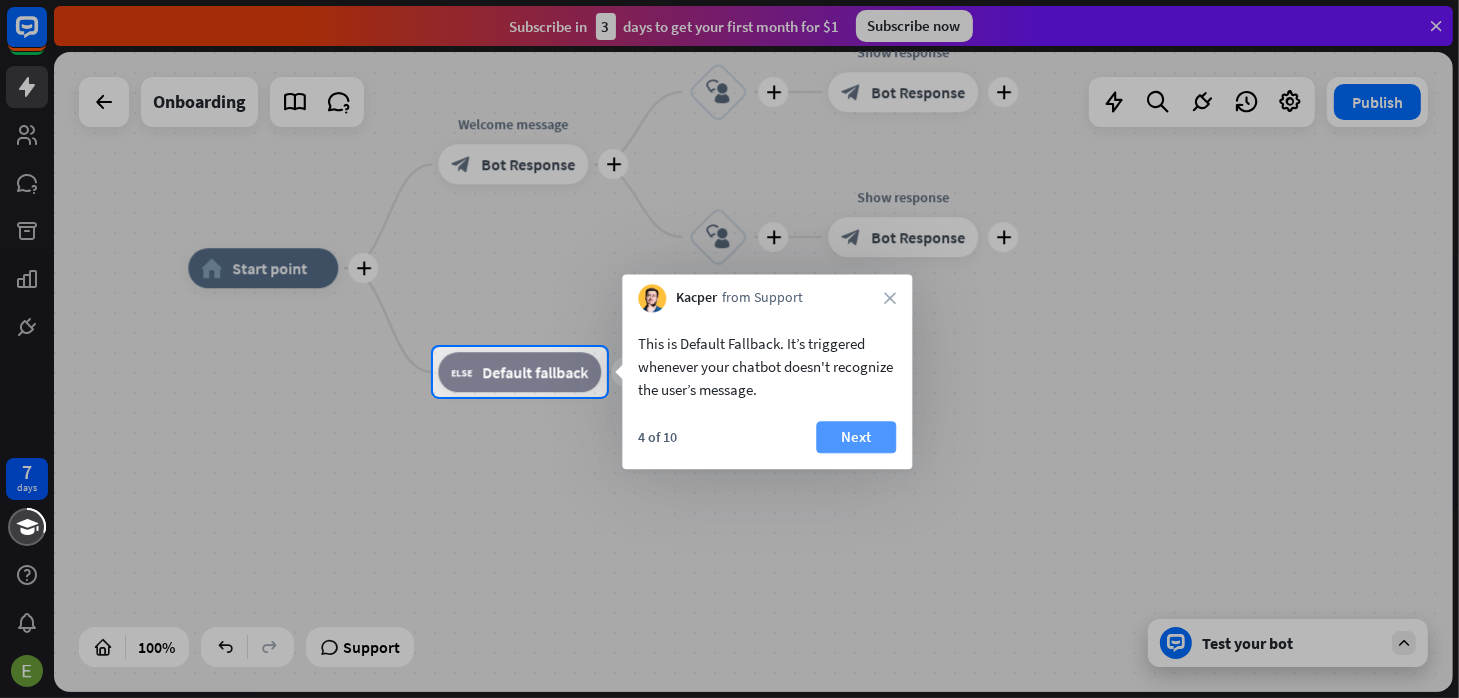 click on "Next" at bounding box center [856, 437] 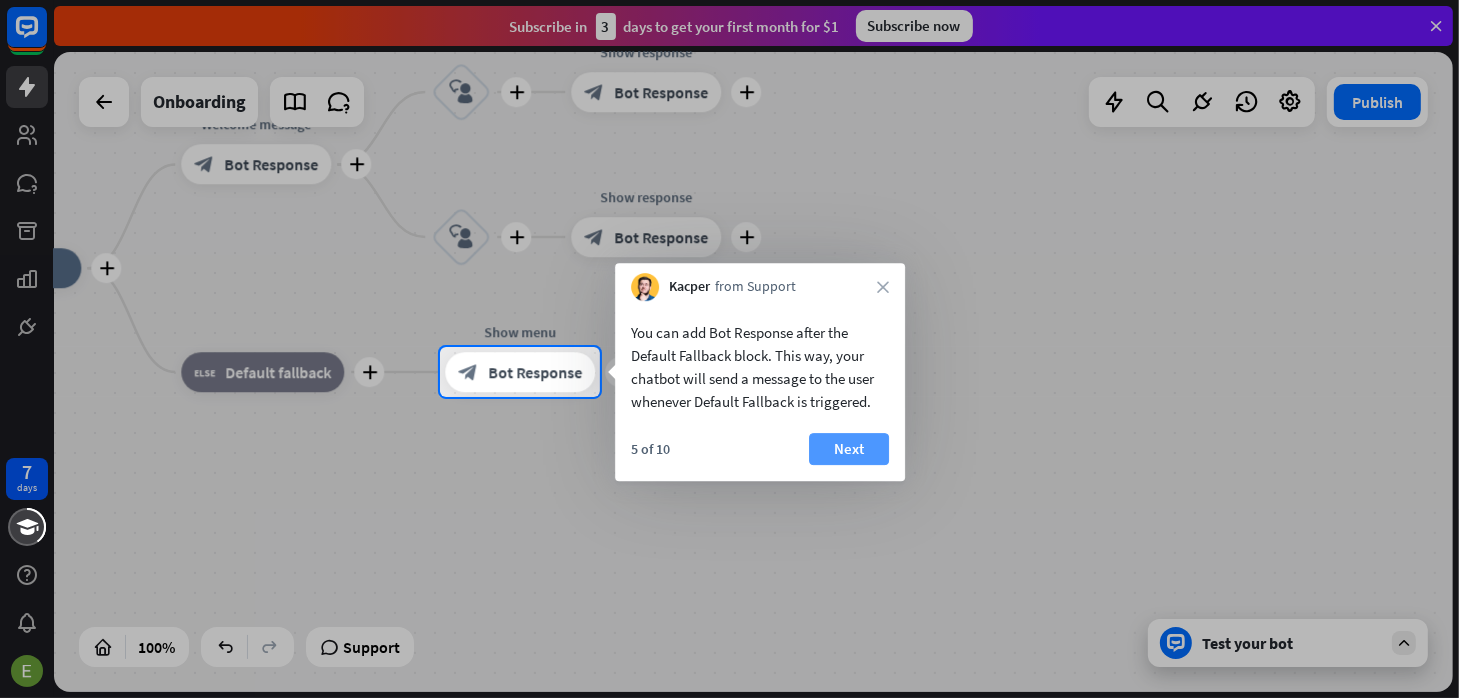 click on "Next" at bounding box center [849, 449] 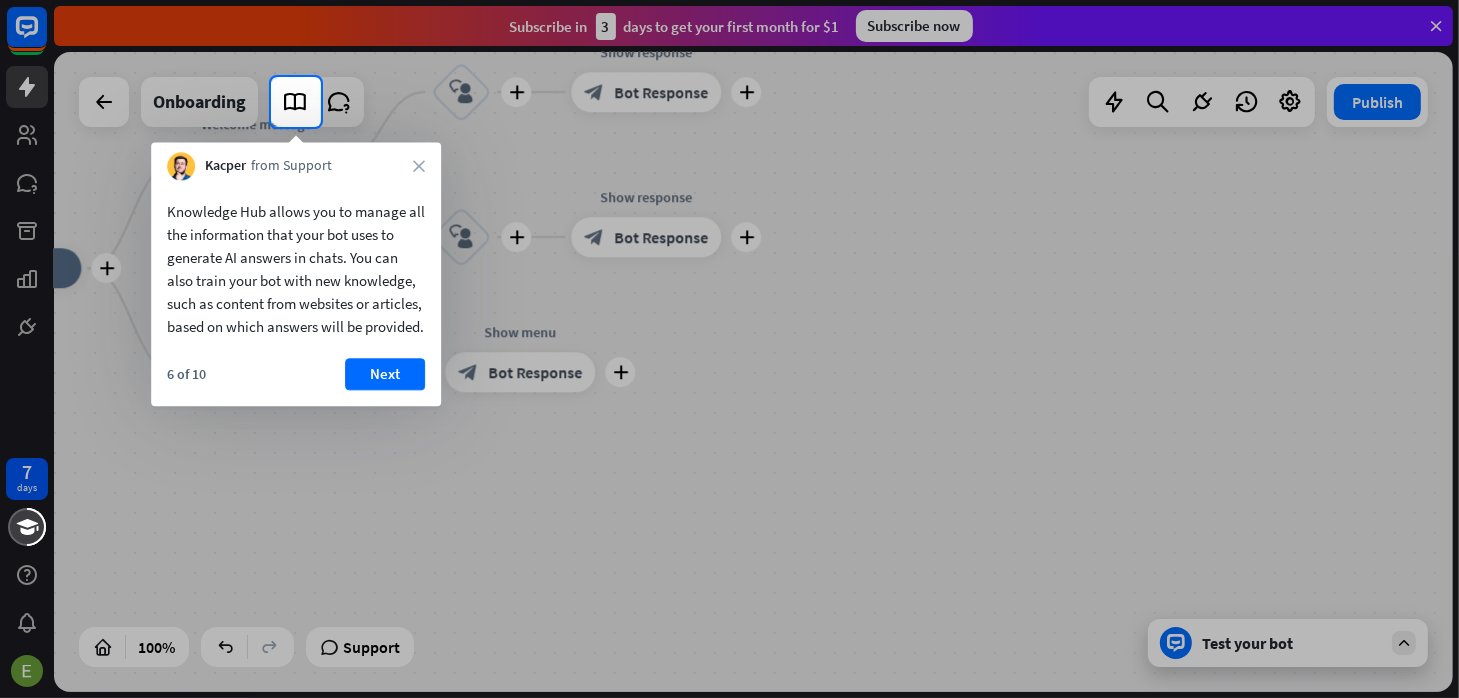 click on "Next" at bounding box center [385, 374] 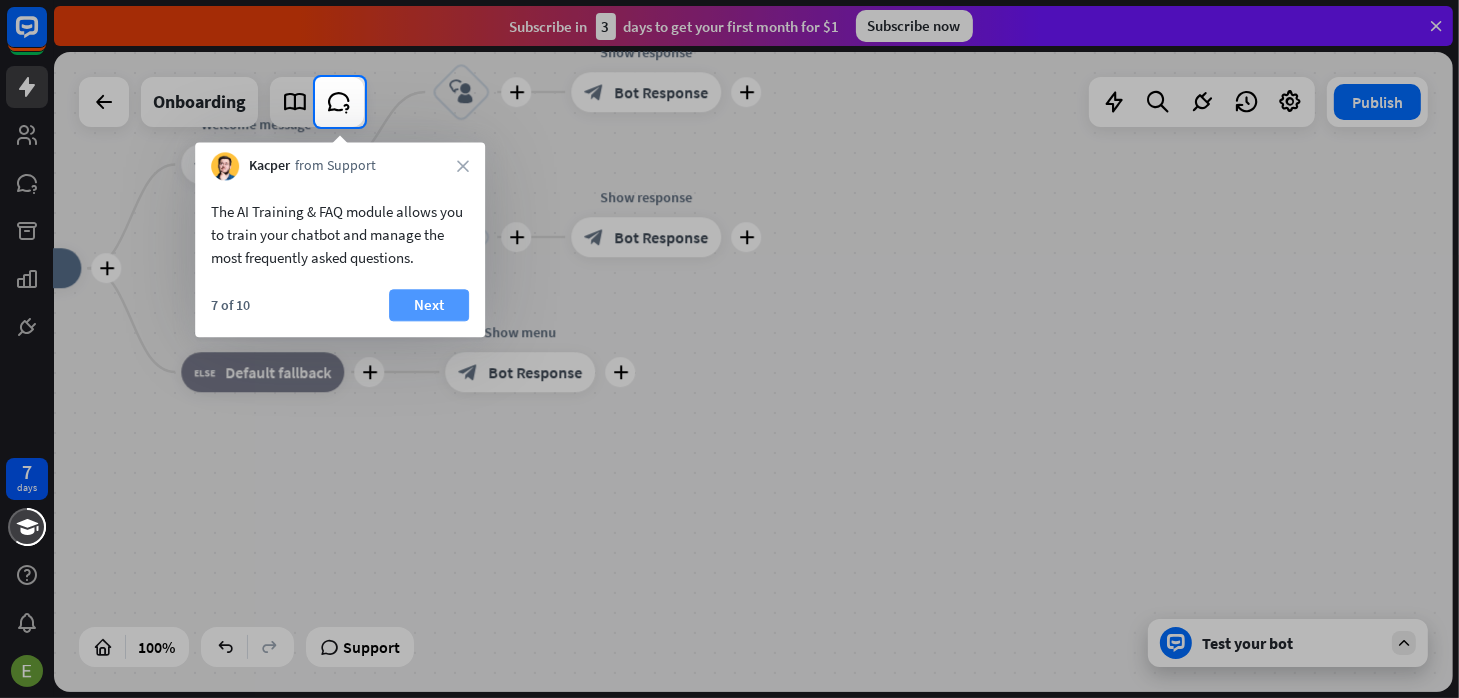 click on "Next" at bounding box center [429, 305] 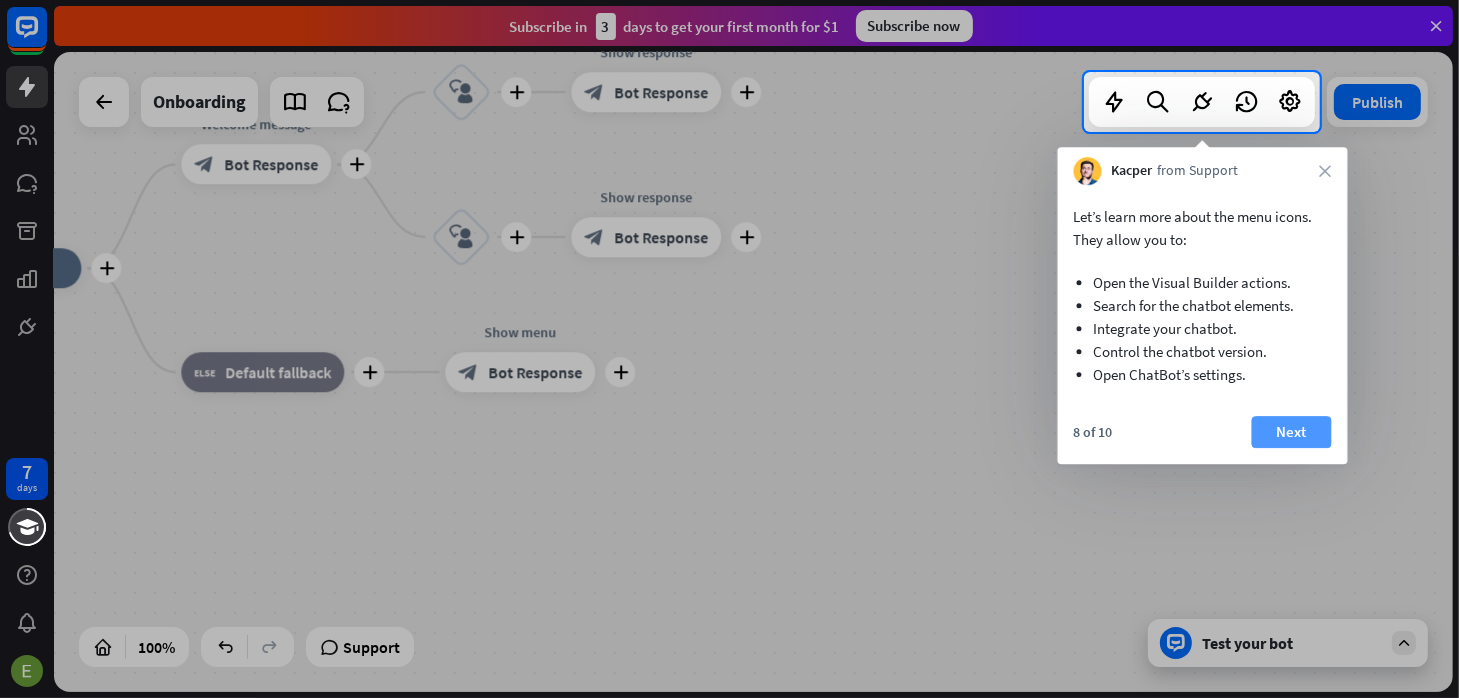 click on "Next" at bounding box center [1292, 432] 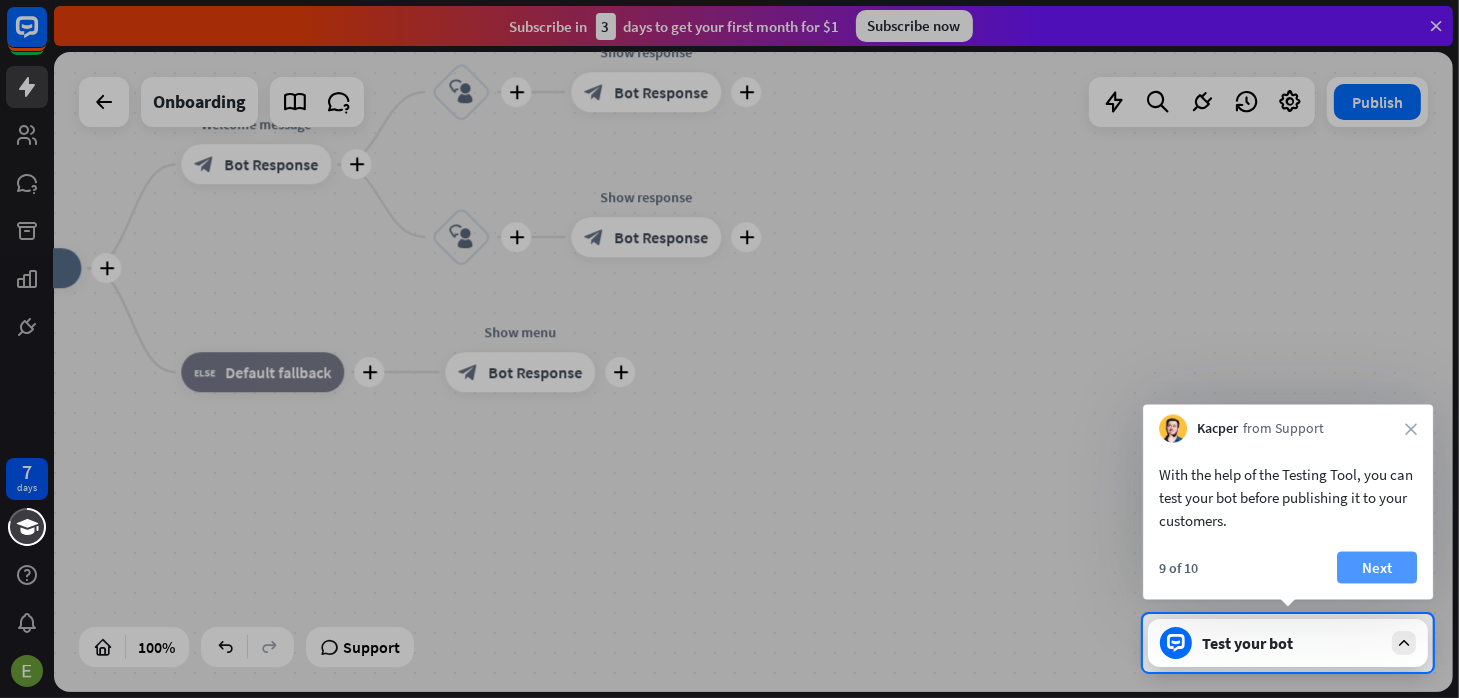 click on "Next" at bounding box center [1377, 568] 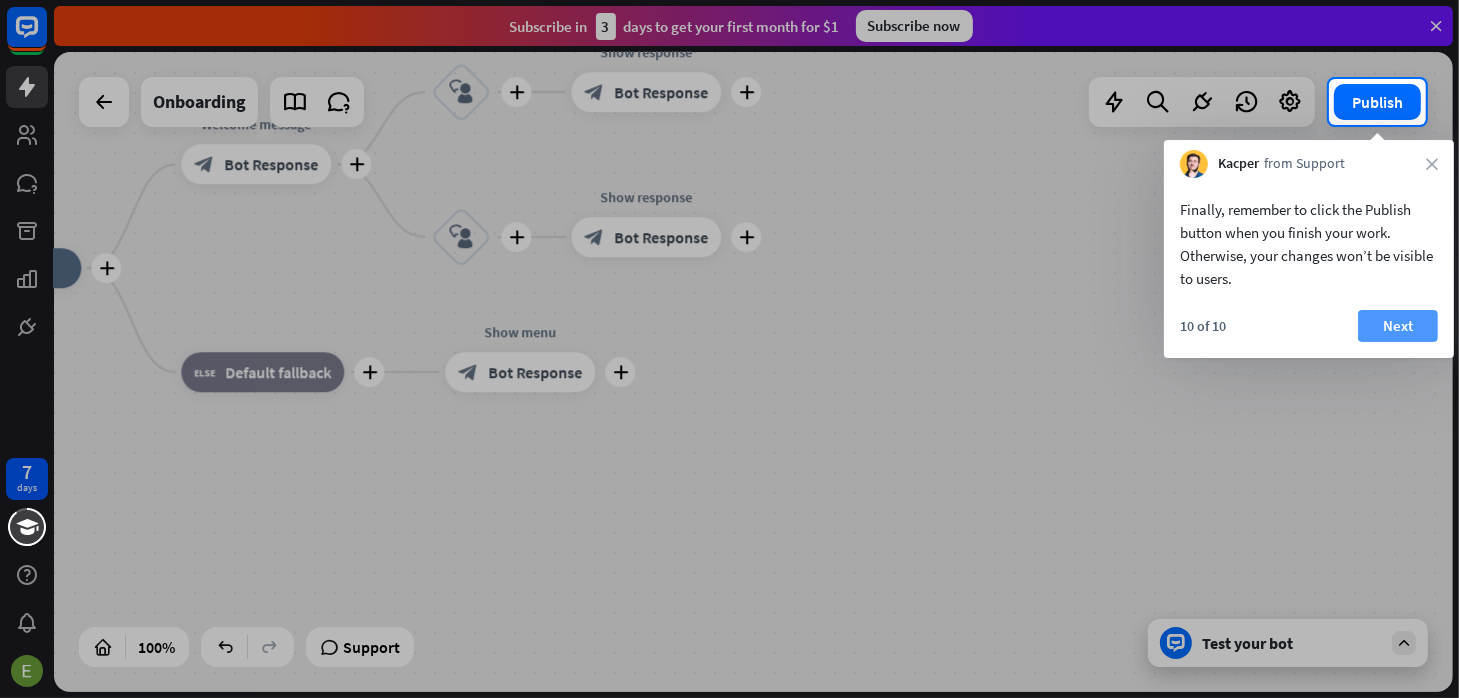 click on "Next" at bounding box center [1398, 326] 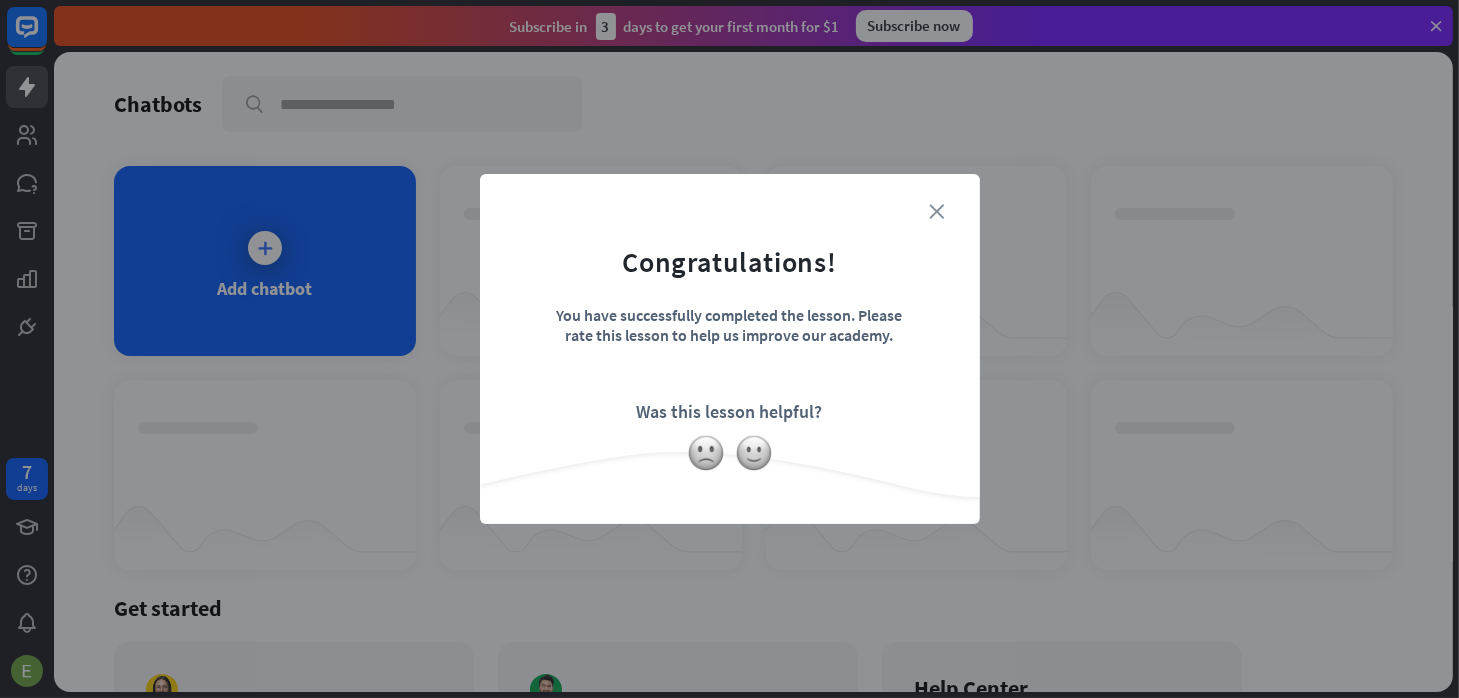 click on "close" at bounding box center [937, 211] 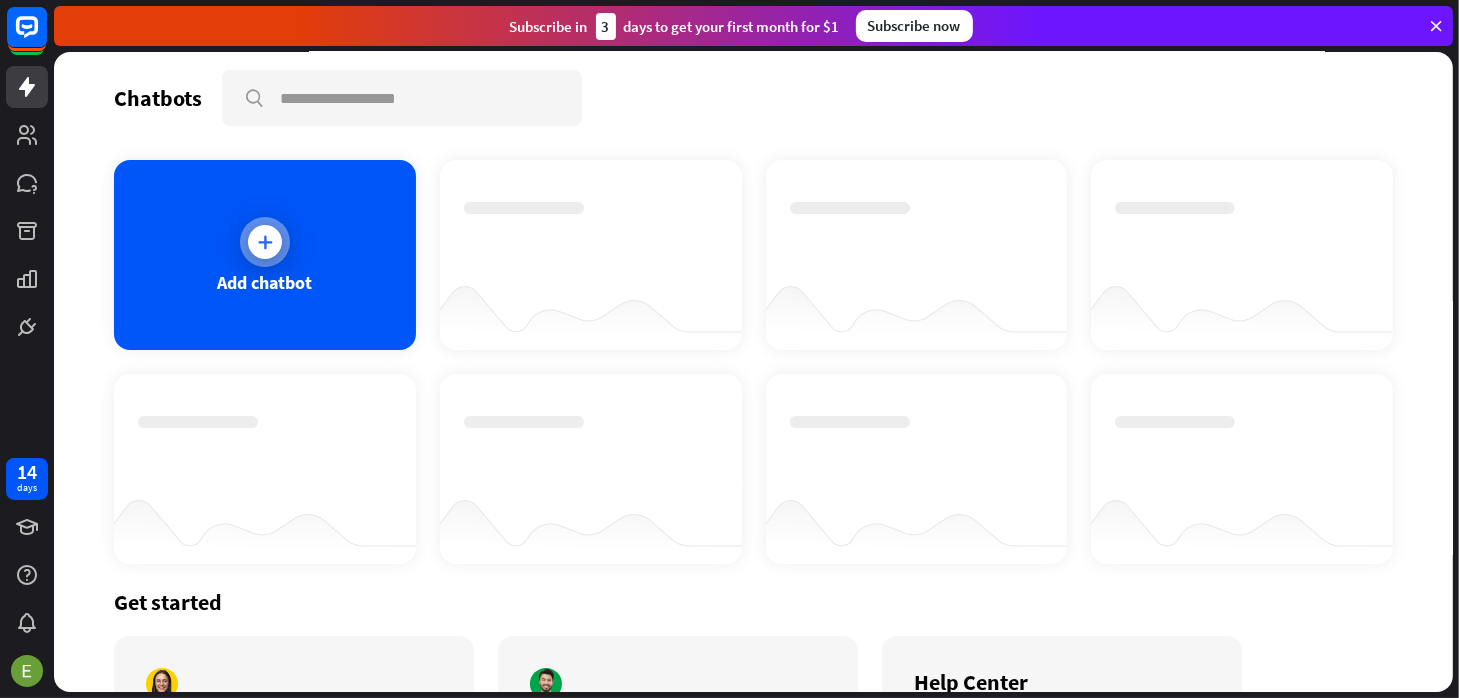 scroll, scrollTop: 0, scrollLeft: 0, axis: both 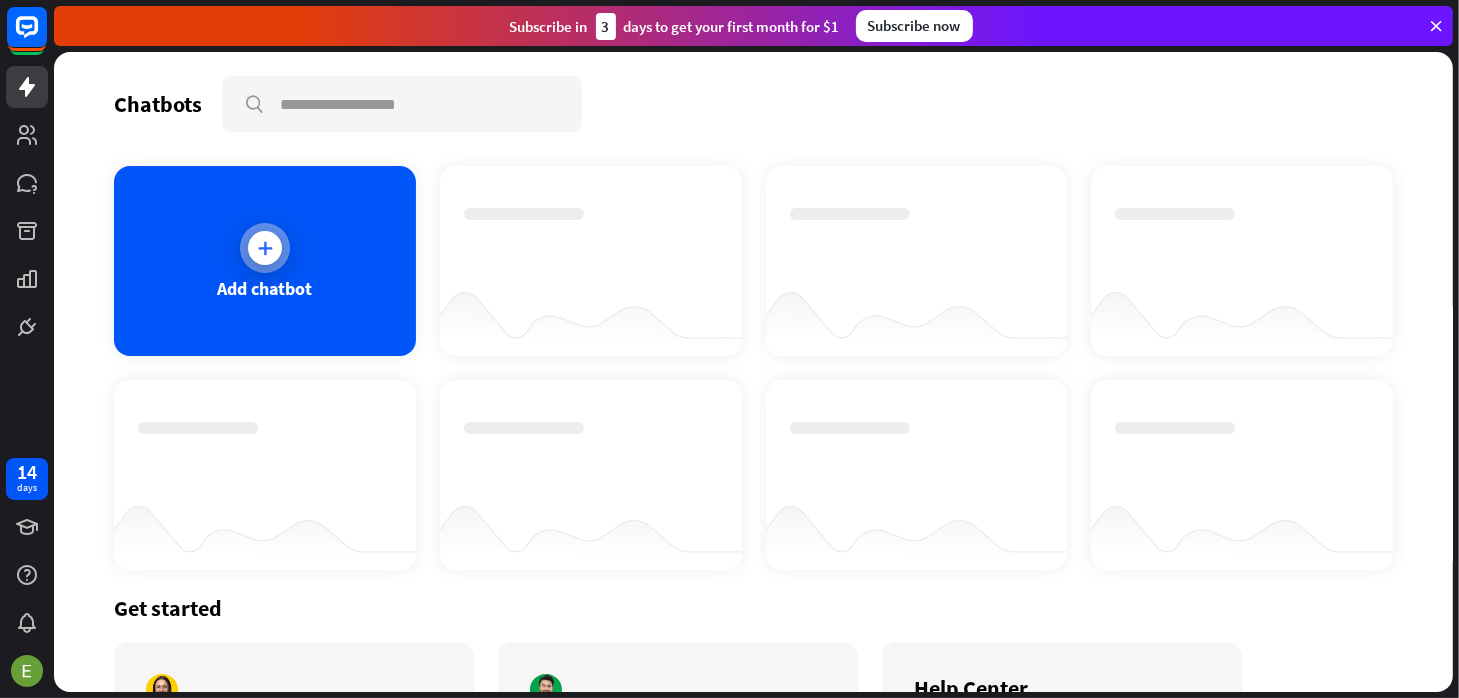 click on "Add chatbot" at bounding box center [264, 288] 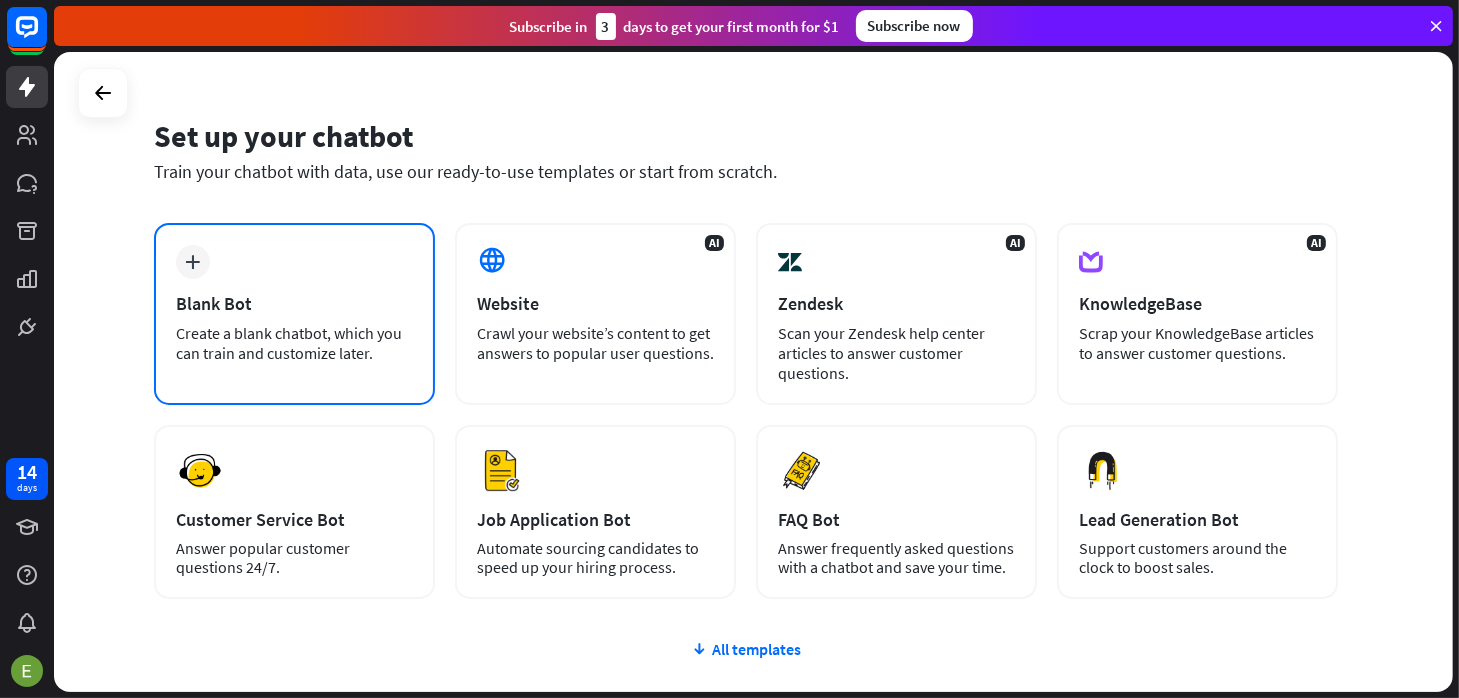 scroll, scrollTop: 0, scrollLeft: 0, axis: both 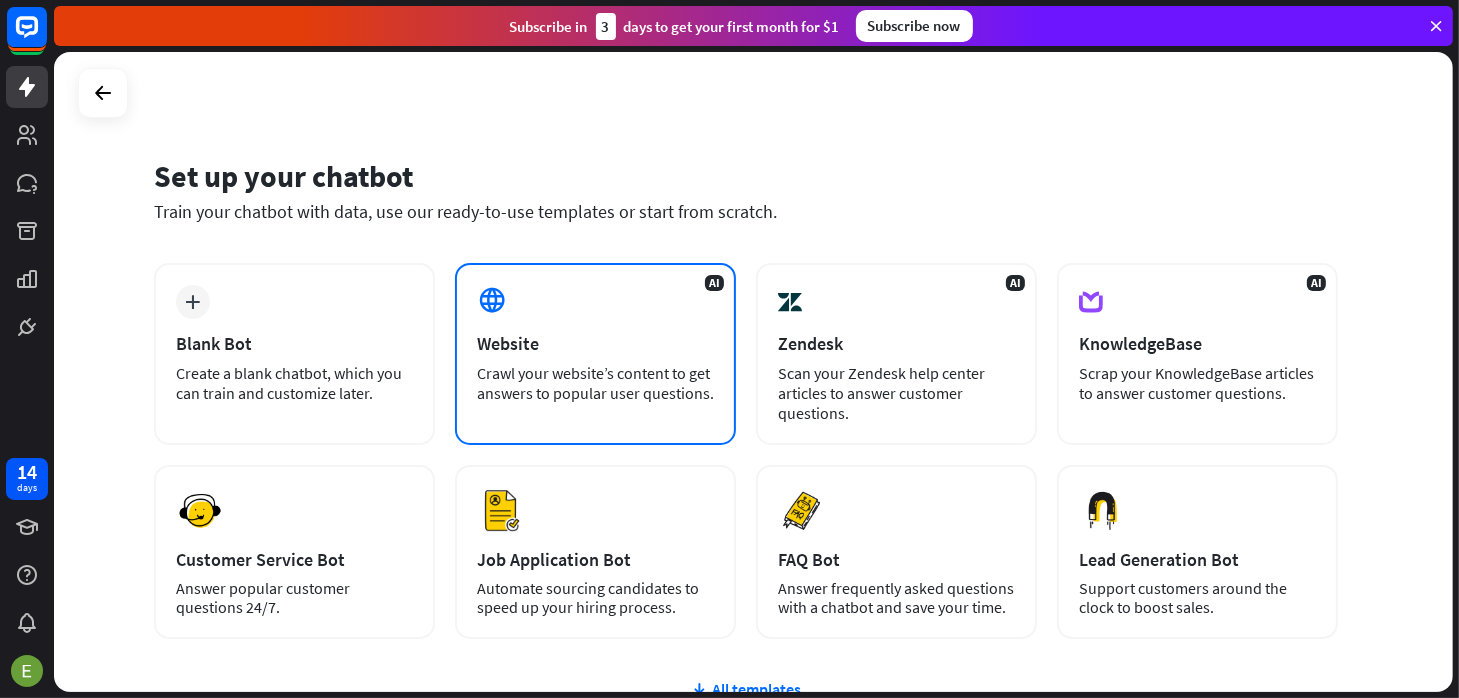 click on "AI     Website
Crawl your website’s content to get answers to
popular user questions." at bounding box center (595, 354) 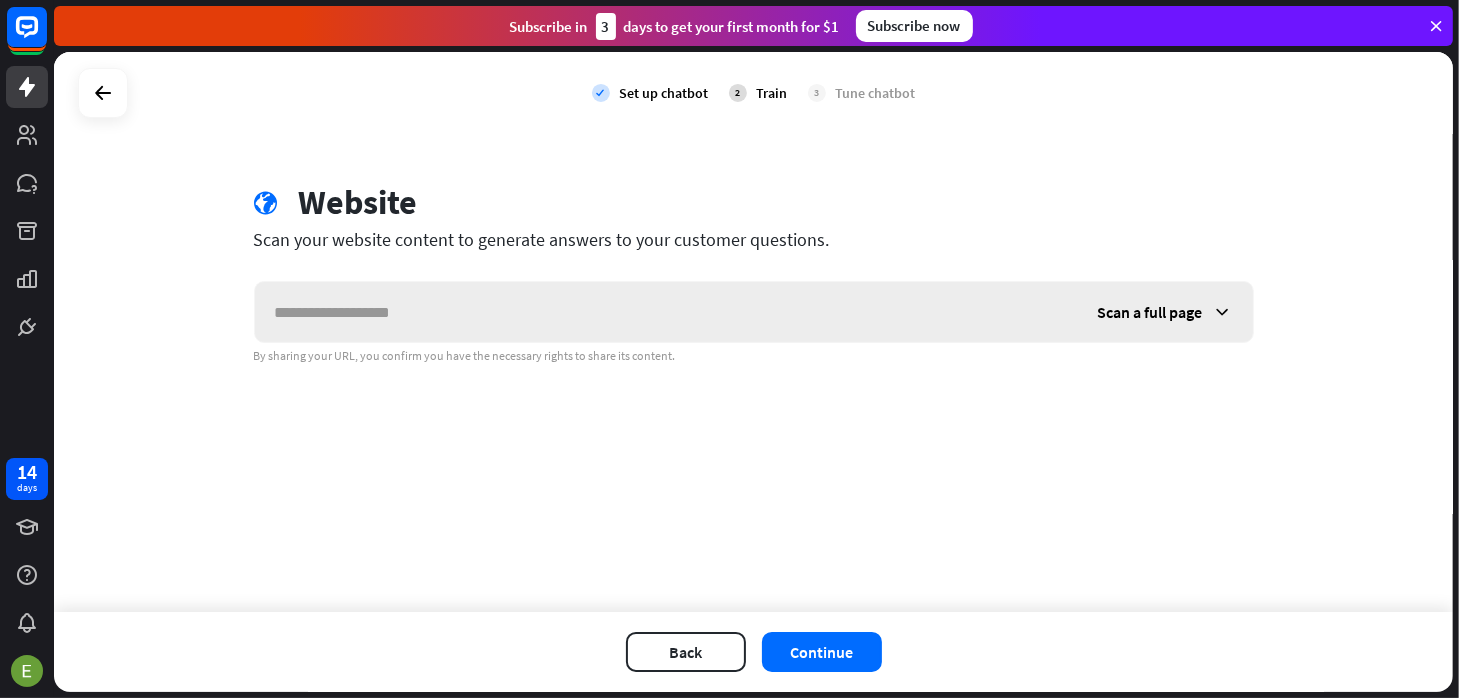 click on "Scan a full page" at bounding box center (1150, 312) 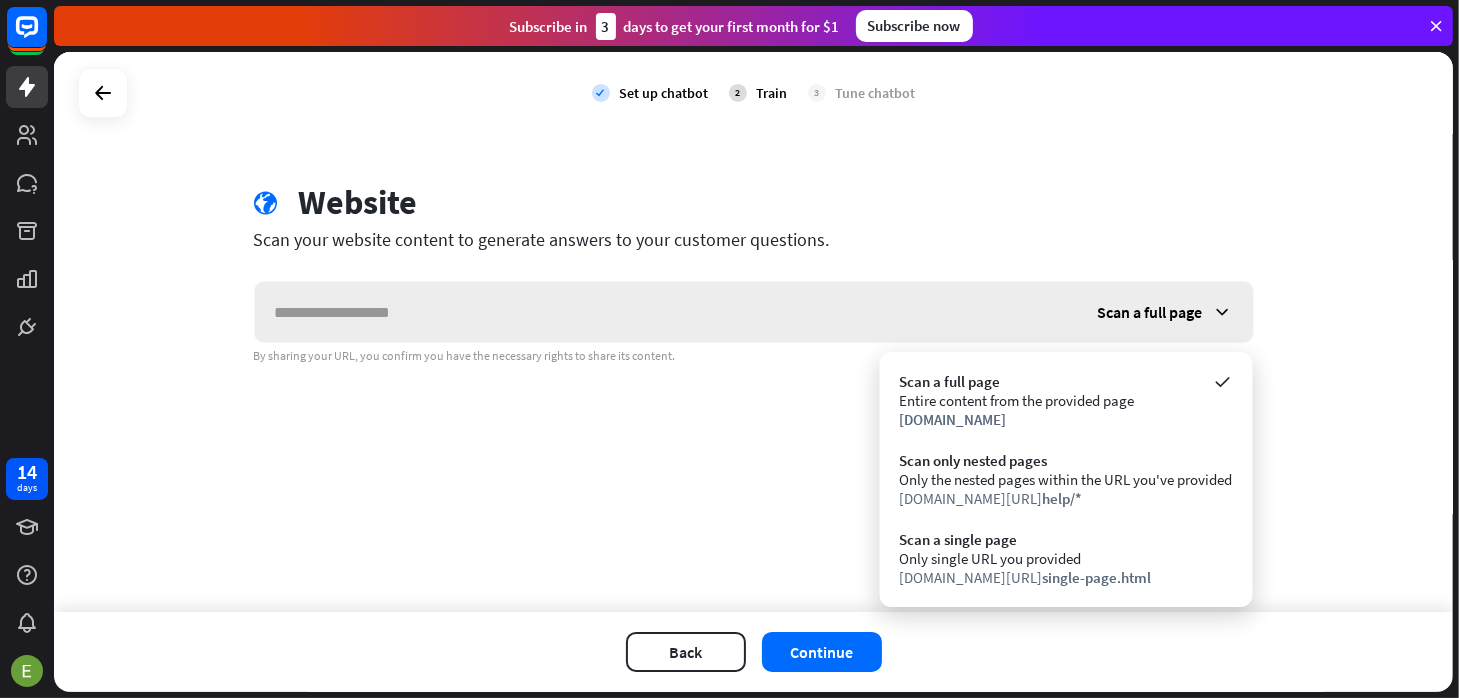 click on "Scan a full page" at bounding box center [1165, 312] 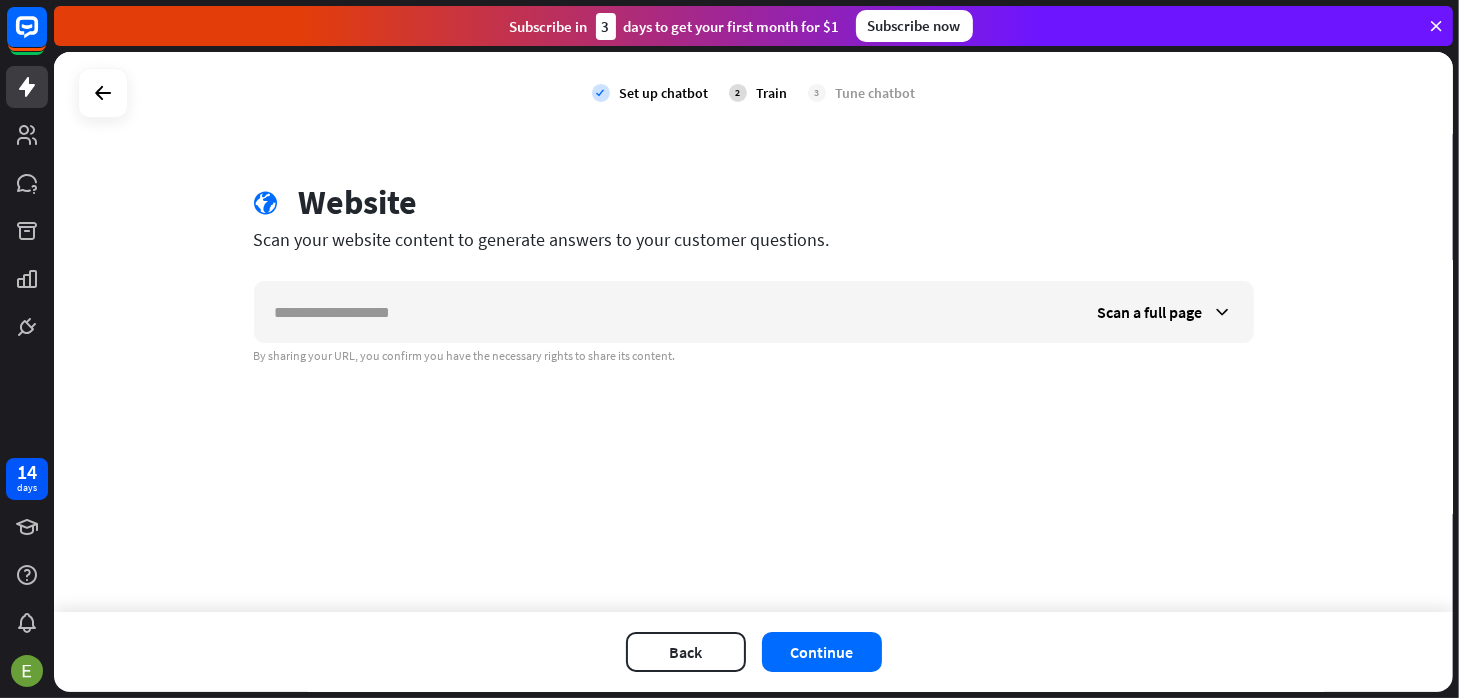 click on "check   Set up chatbot   2   Train   3   Tune chatbot" at bounding box center (753, 93) 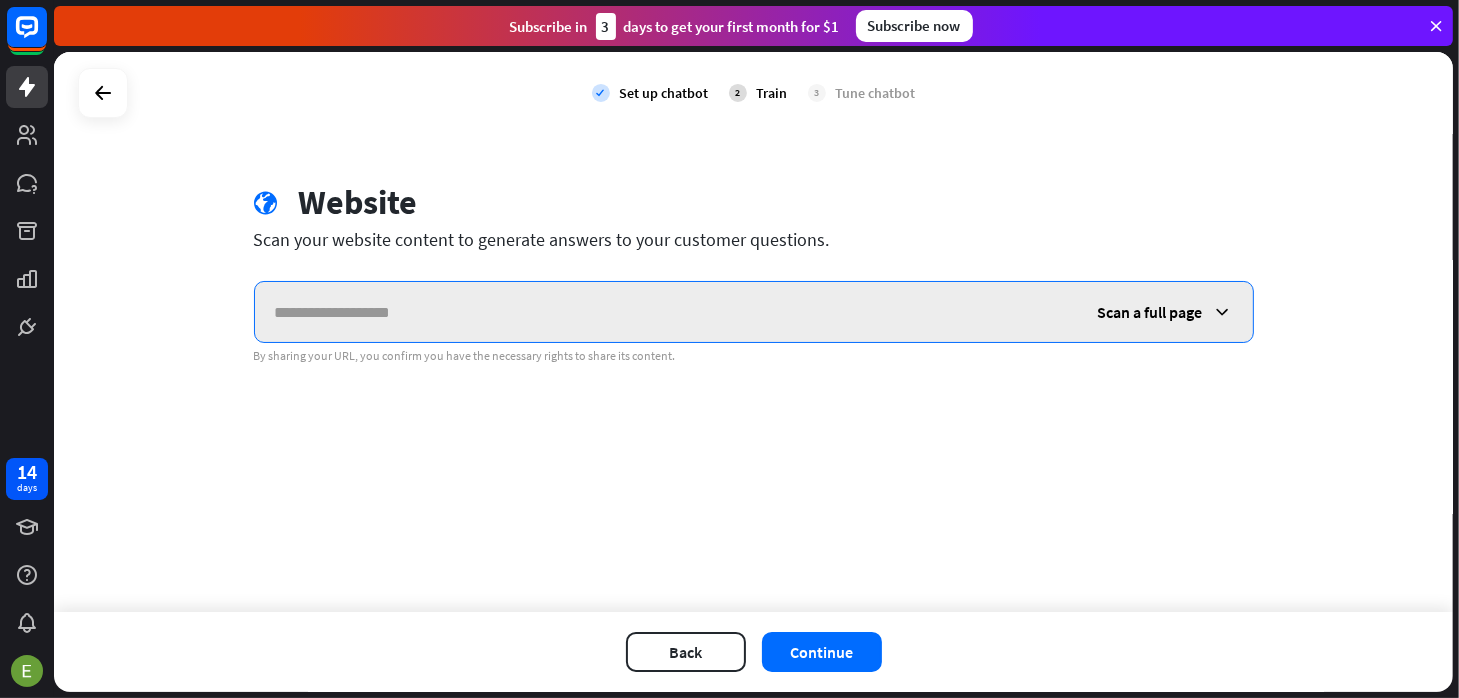 click at bounding box center [666, 312] 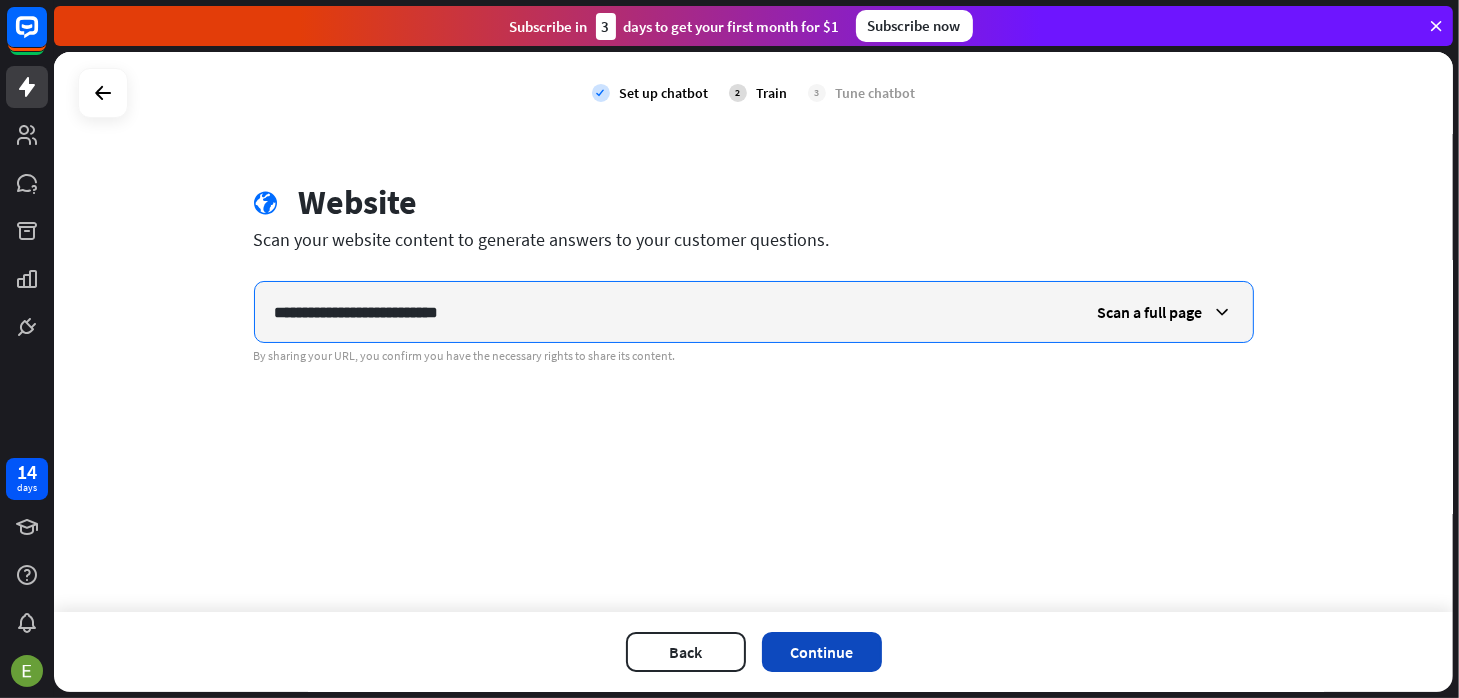 type on "**********" 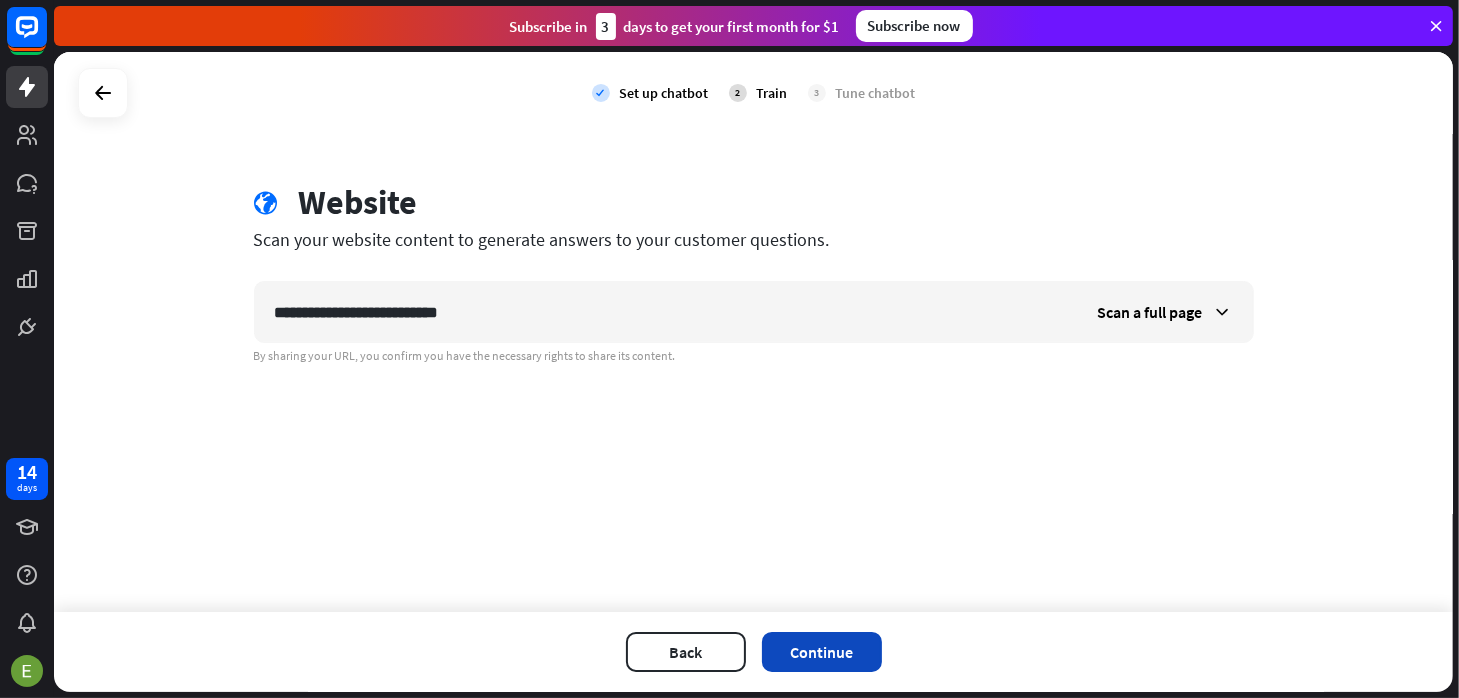 click on "Continue" at bounding box center [822, 652] 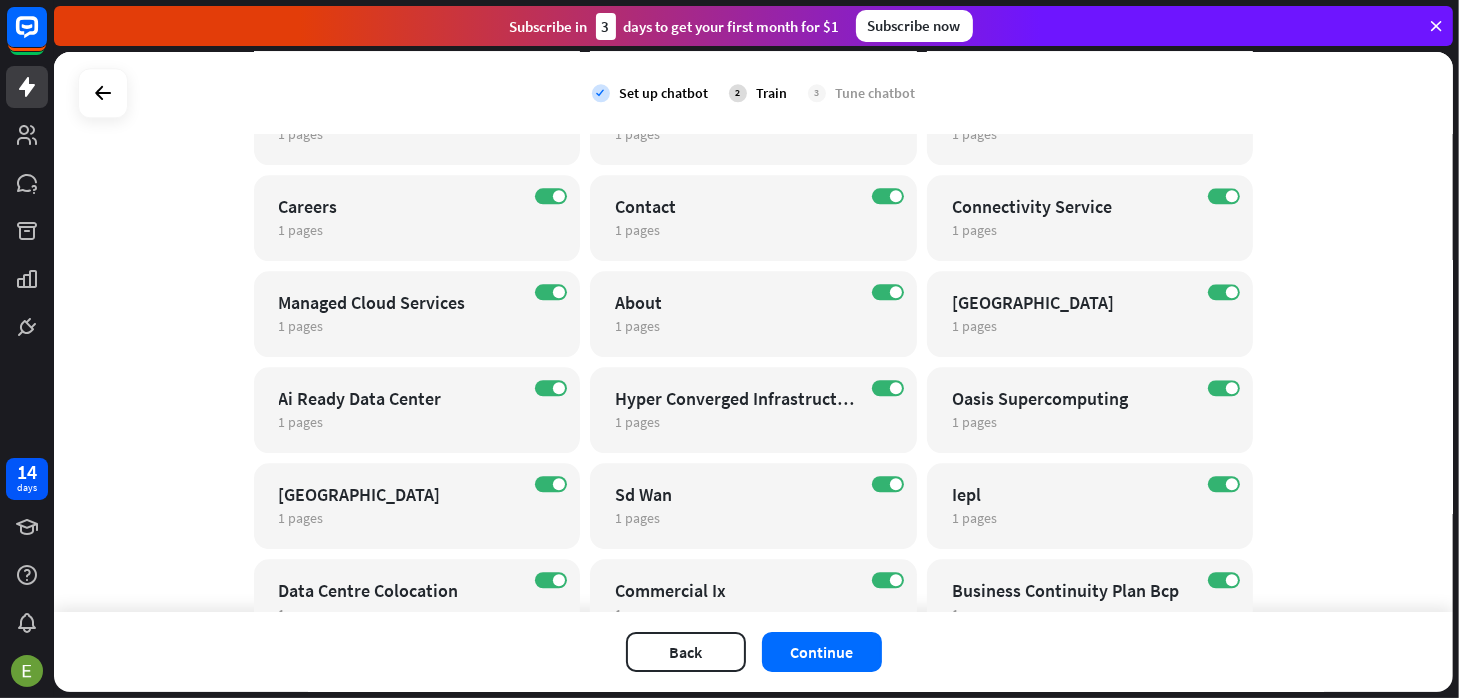scroll, scrollTop: 5419, scrollLeft: 0, axis: vertical 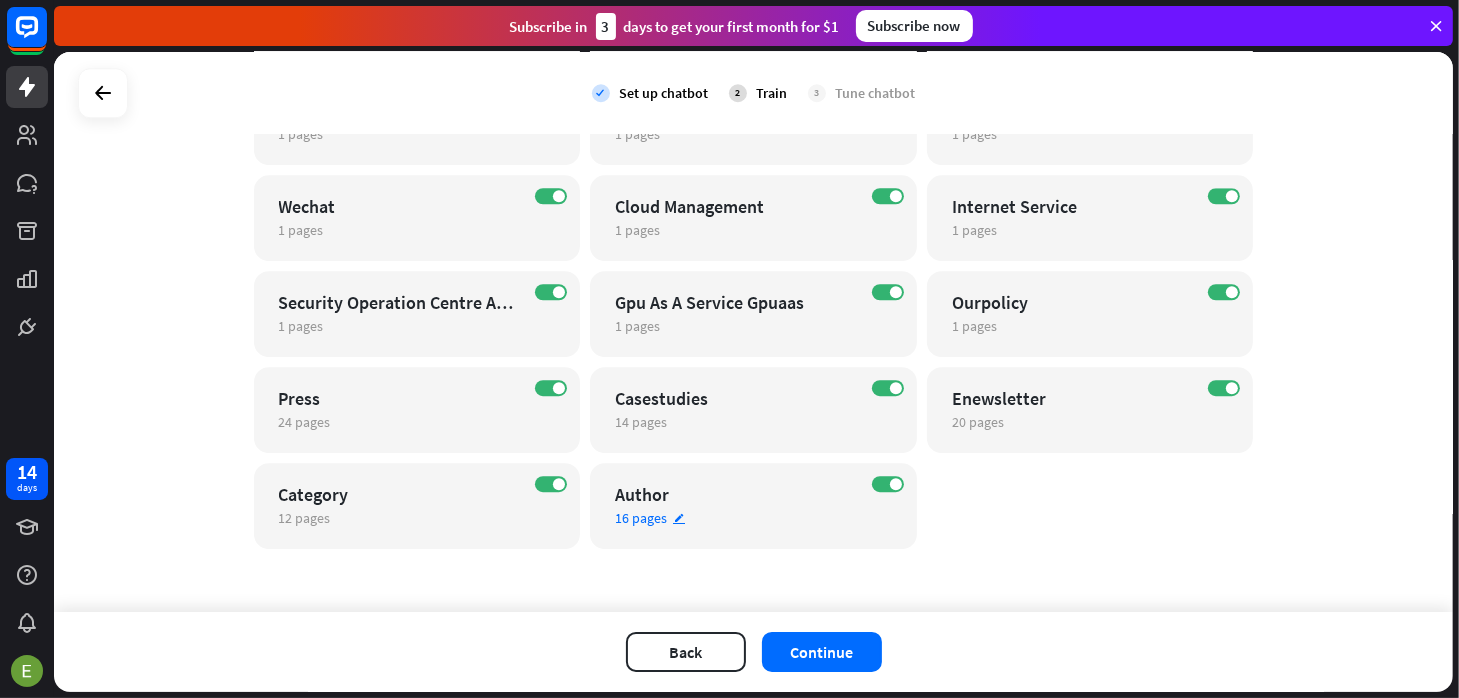 click on "Author" at bounding box center (736, 494) 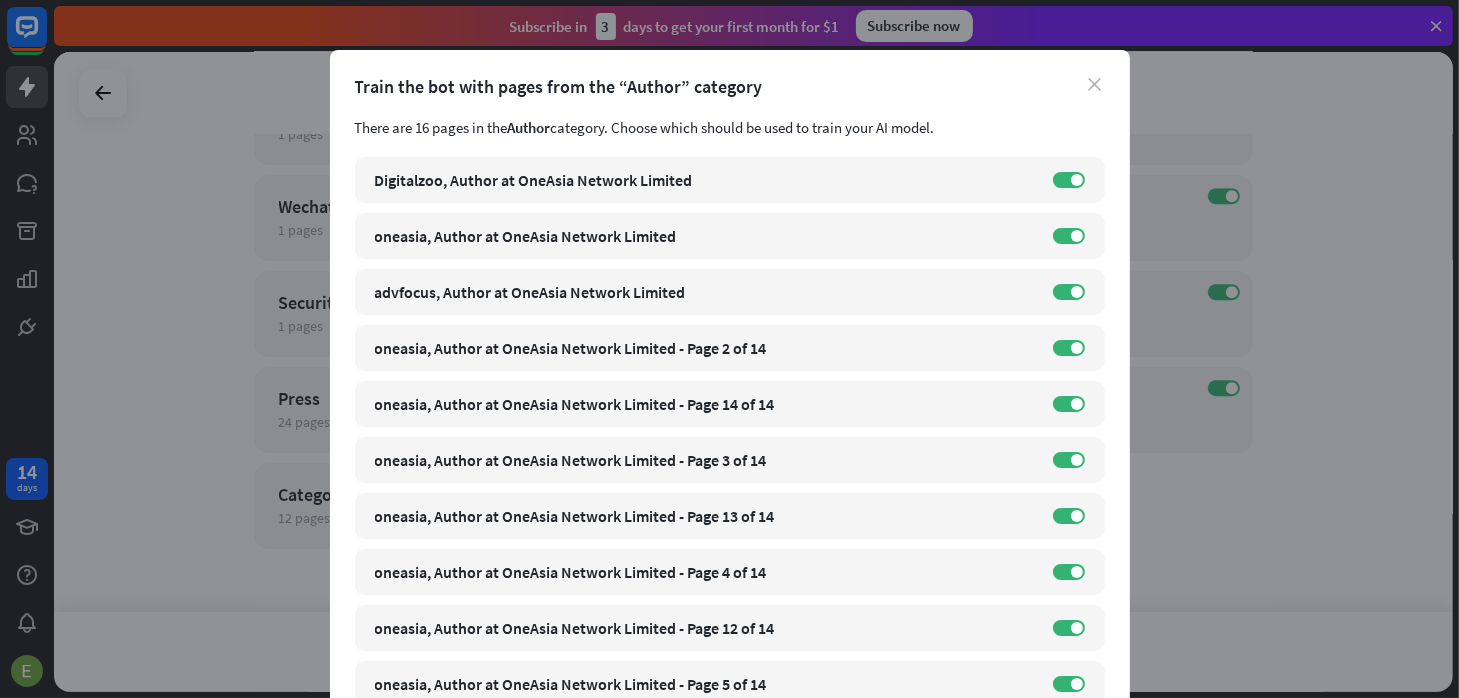 click on "close" at bounding box center (1095, 84) 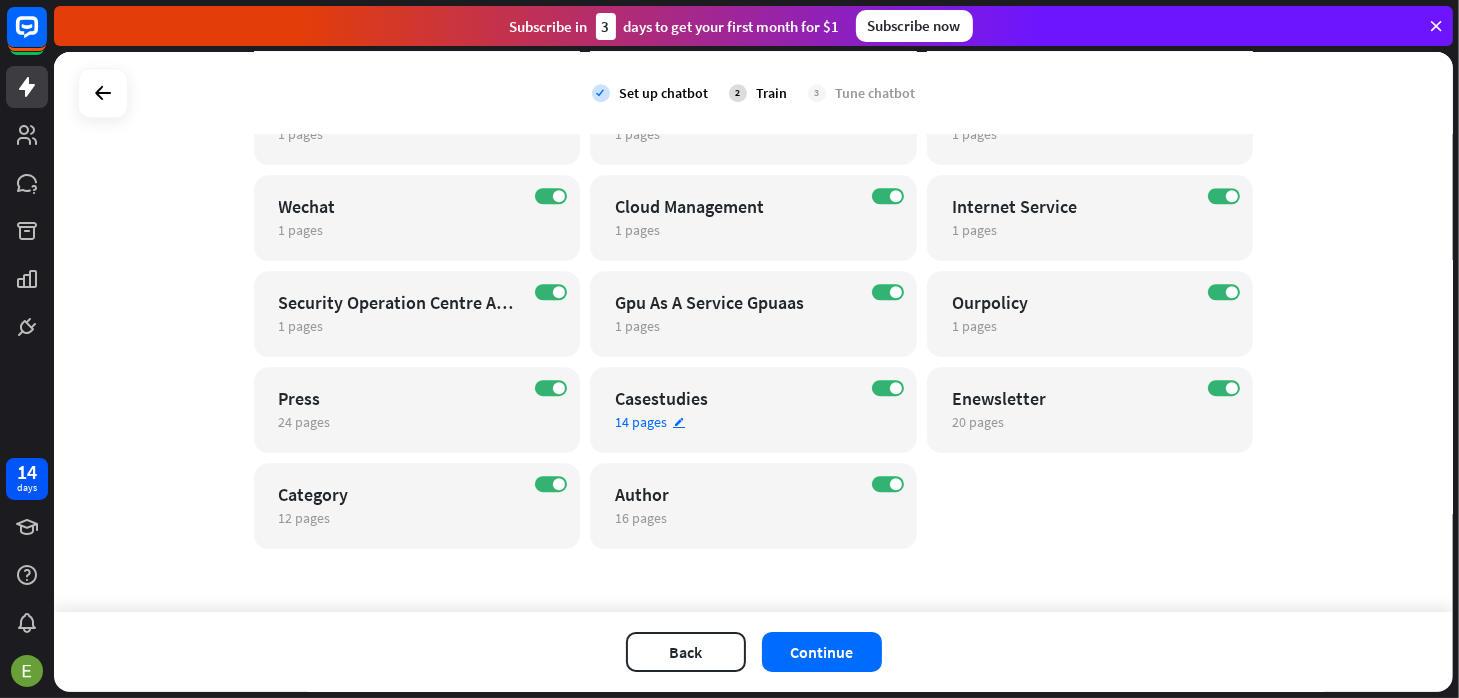 click on "Casestudies" at bounding box center [736, 398] 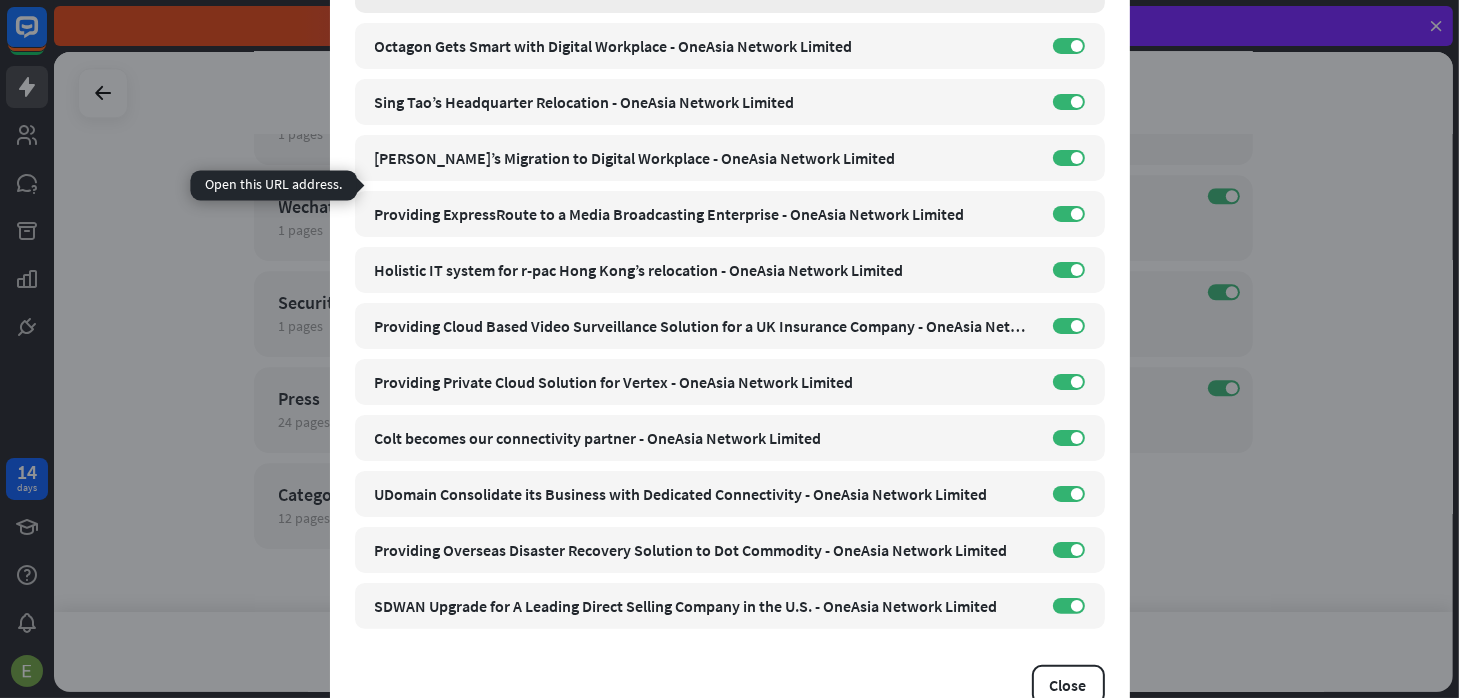 scroll, scrollTop: 332, scrollLeft: 0, axis: vertical 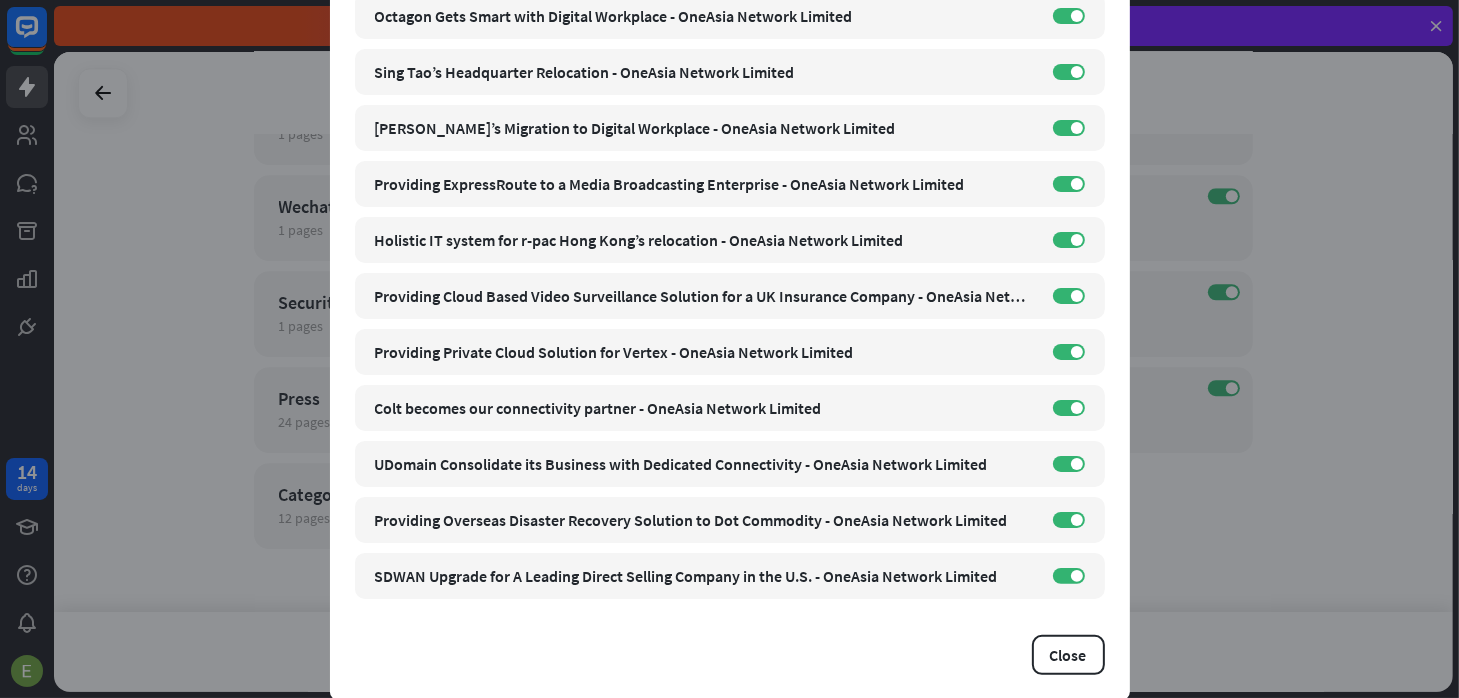 click on "close
Train the bot with pages from the “Casestudies”
category
There are 14 pages in the
Casestudies
category. Choose which should be used to train your AI
model.
Case Studies Archive - OneAsia Network Limited
link   [URL][DOMAIN_NAME]
ON
JKS is on its Fast Track of Cloud and Connectivity - OneAsia Network Limited
link   [URL][DOMAIN_NAME]
ON
Webmail Hosting Services for a UK Insurance Company - OneAsia Network Limited
link   [URL][DOMAIN_NAME]
ON
link
ON
link
ON
link" at bounding box center (729, 349) 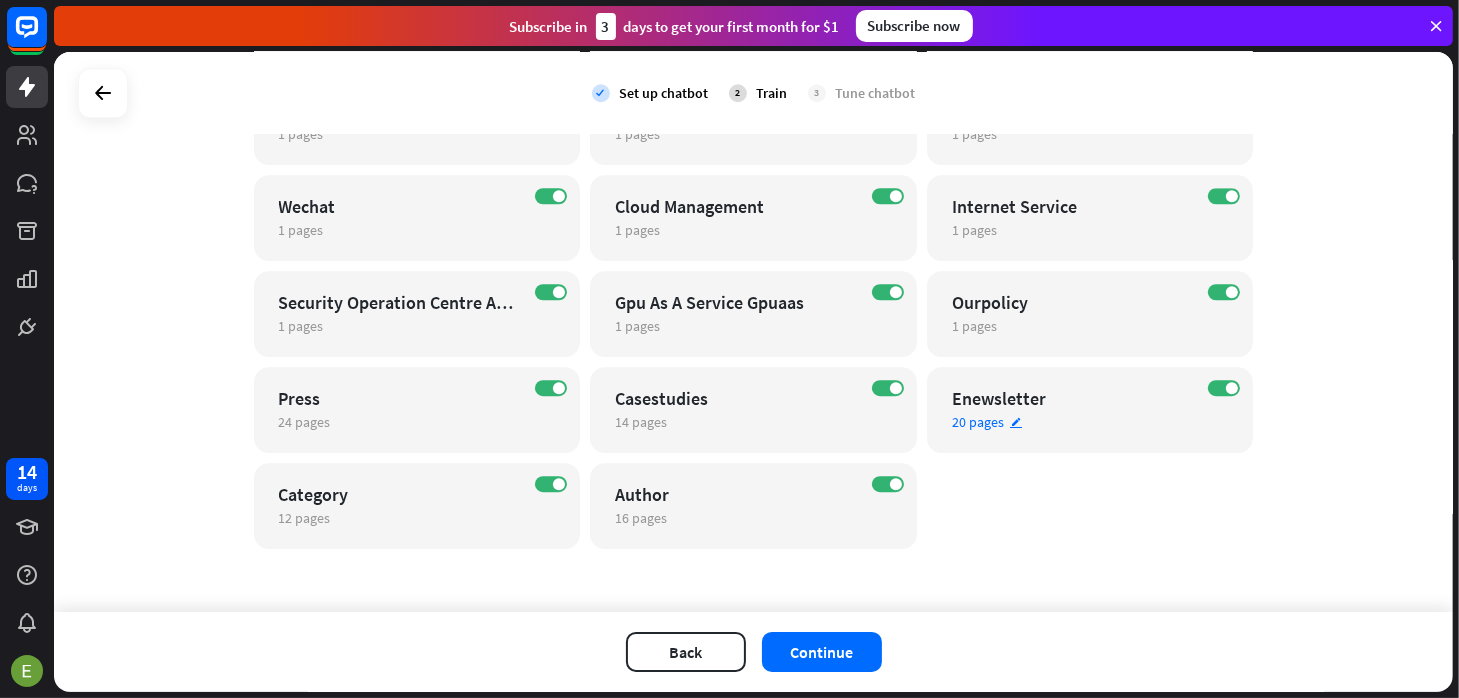 click on "Enewsletter" at bounding box center [1073, 398] 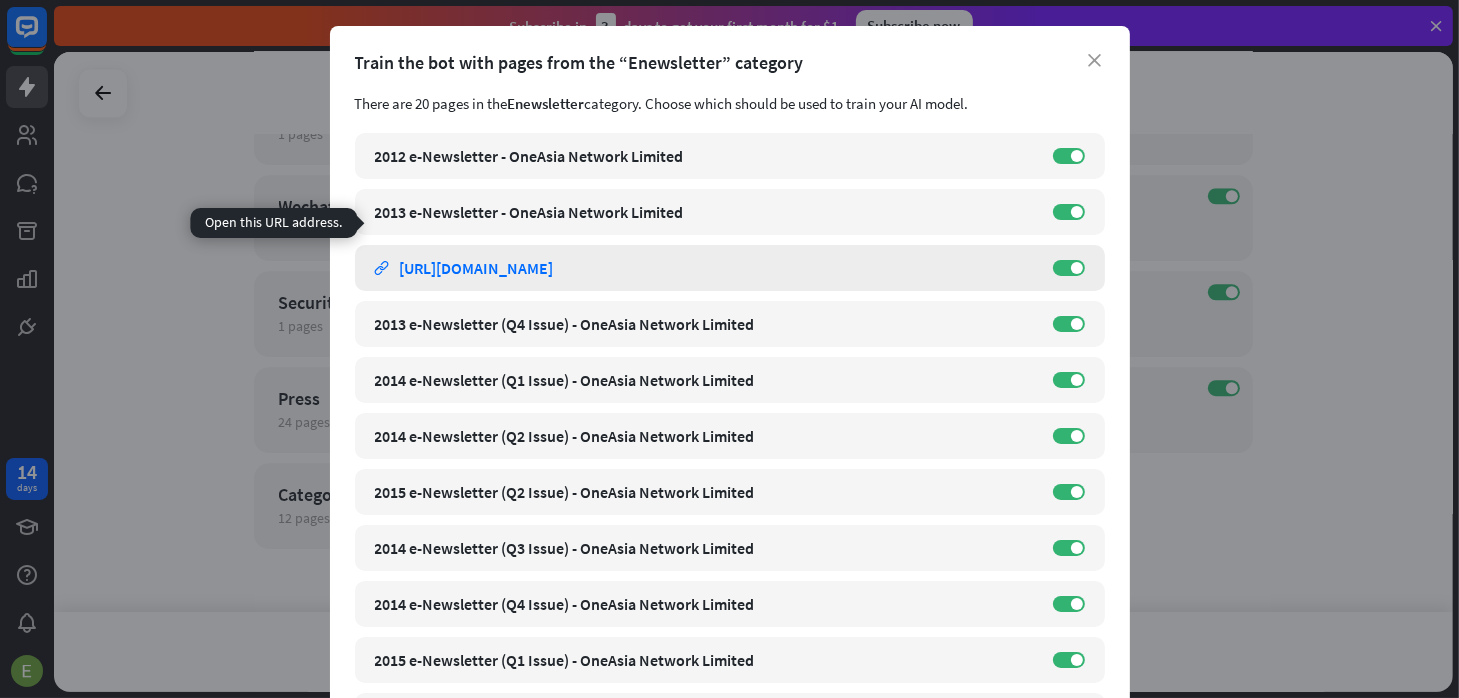 scroll, scrollTop: 0, scrollLeft: 0, axis: both 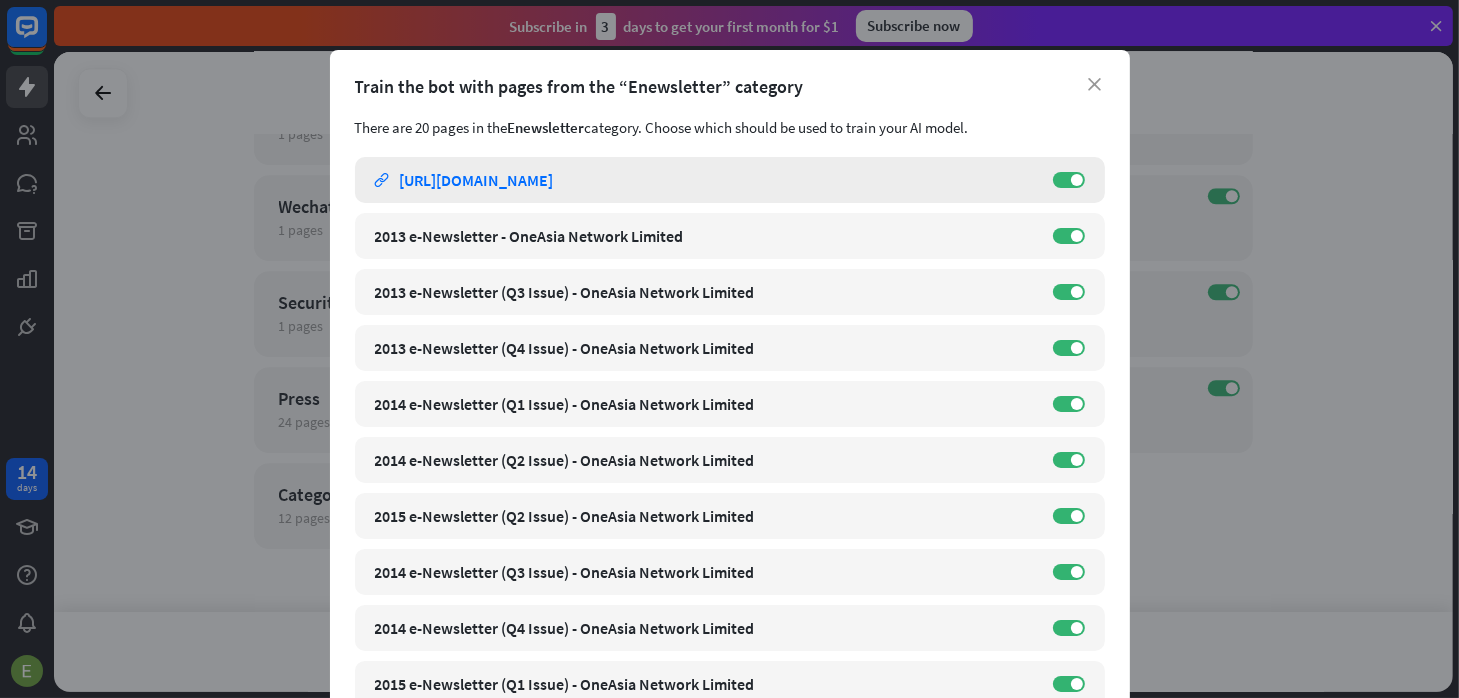 click on "[URL][DOMAIN_NAME]" at bounding box center (477, 180) 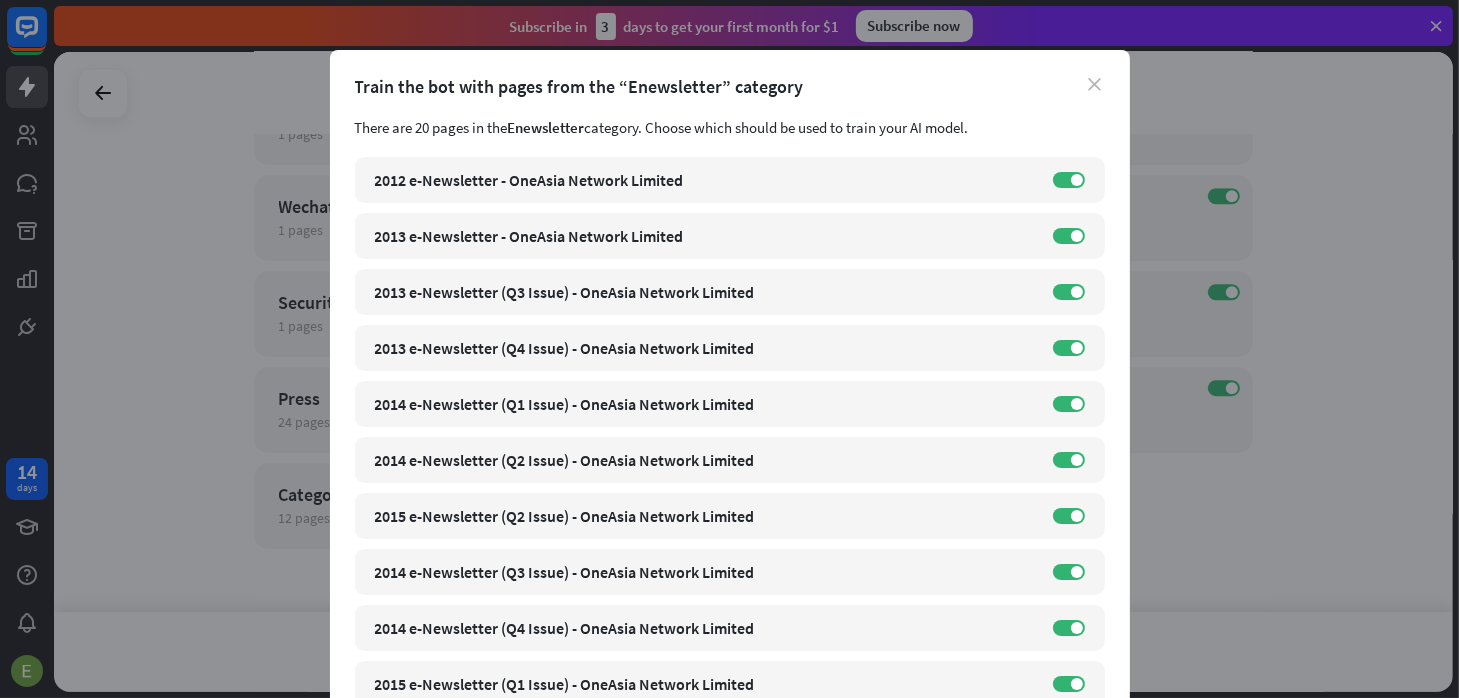 click on "close" at bounding box center (1095, 84) 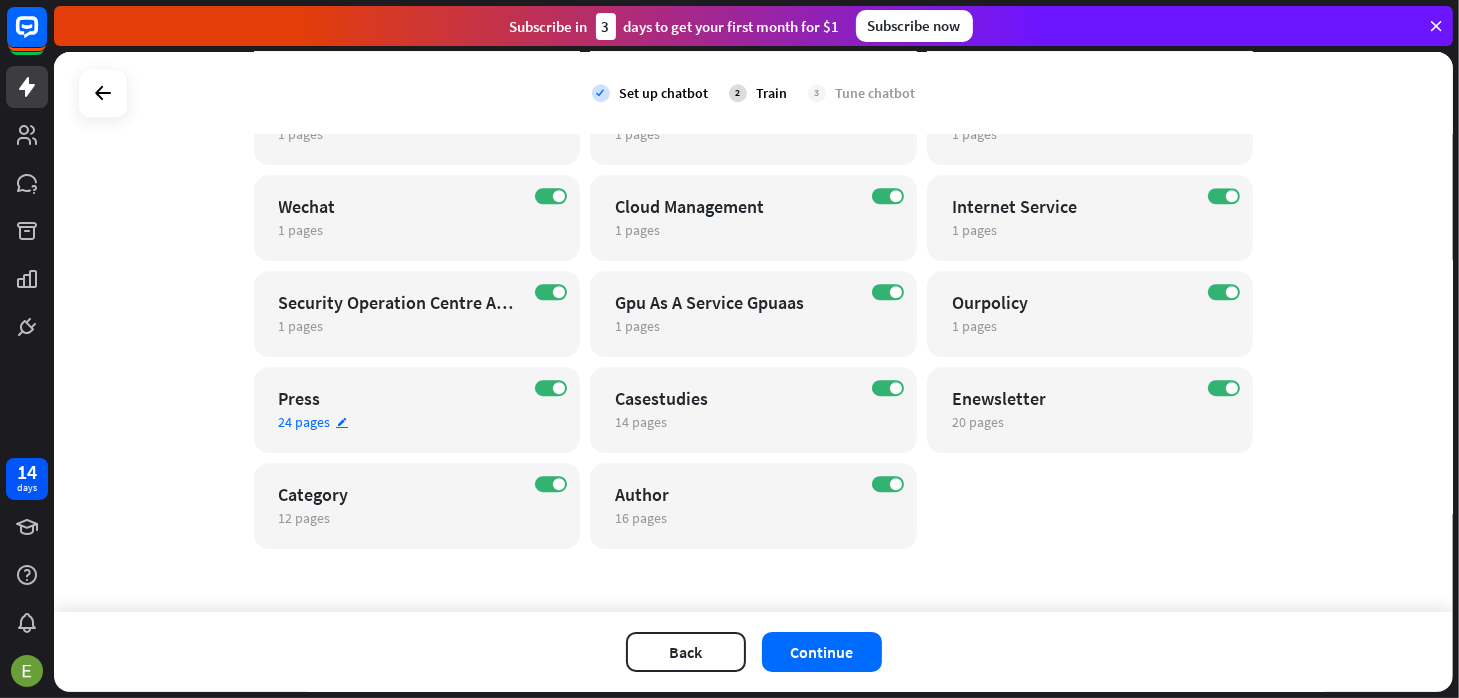 click on "Press" at bounding box center (400, 398) 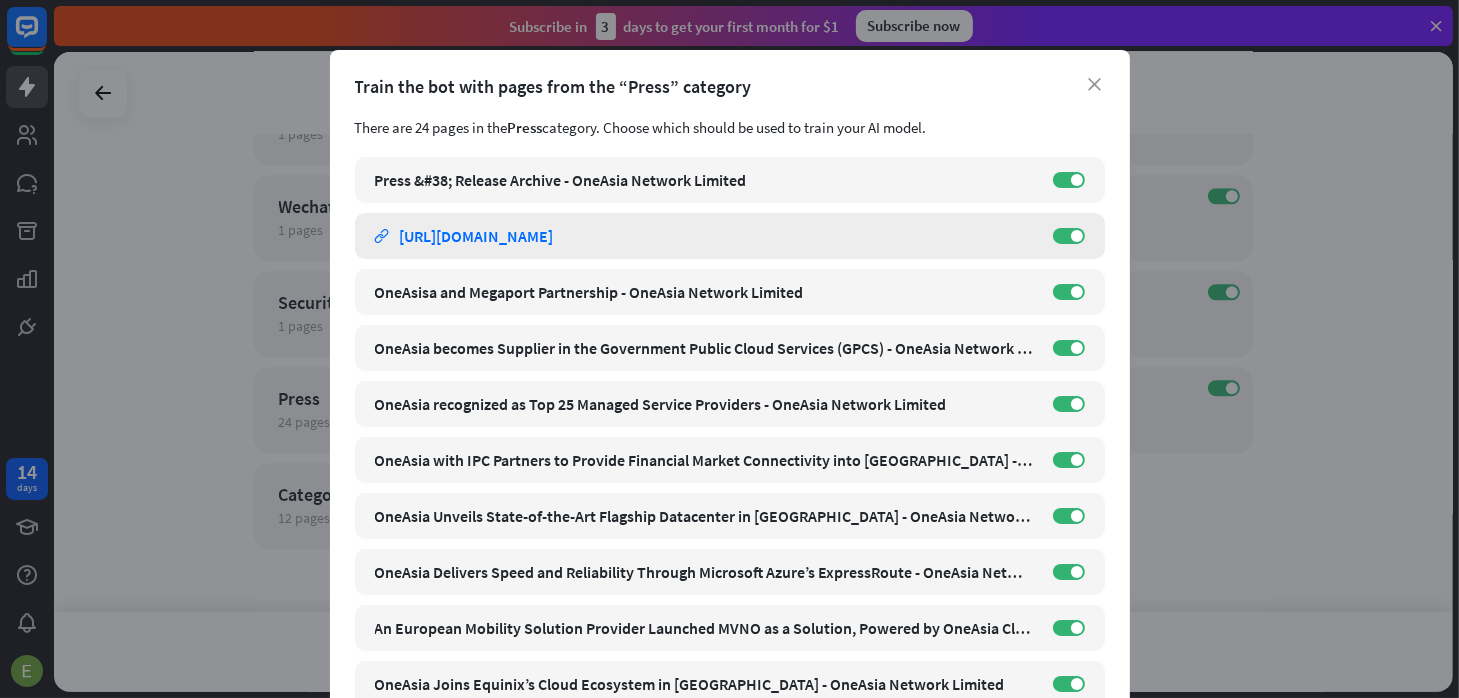 click on "[URL][DOMAIN_NAME]" at bounding box center (477, 236) 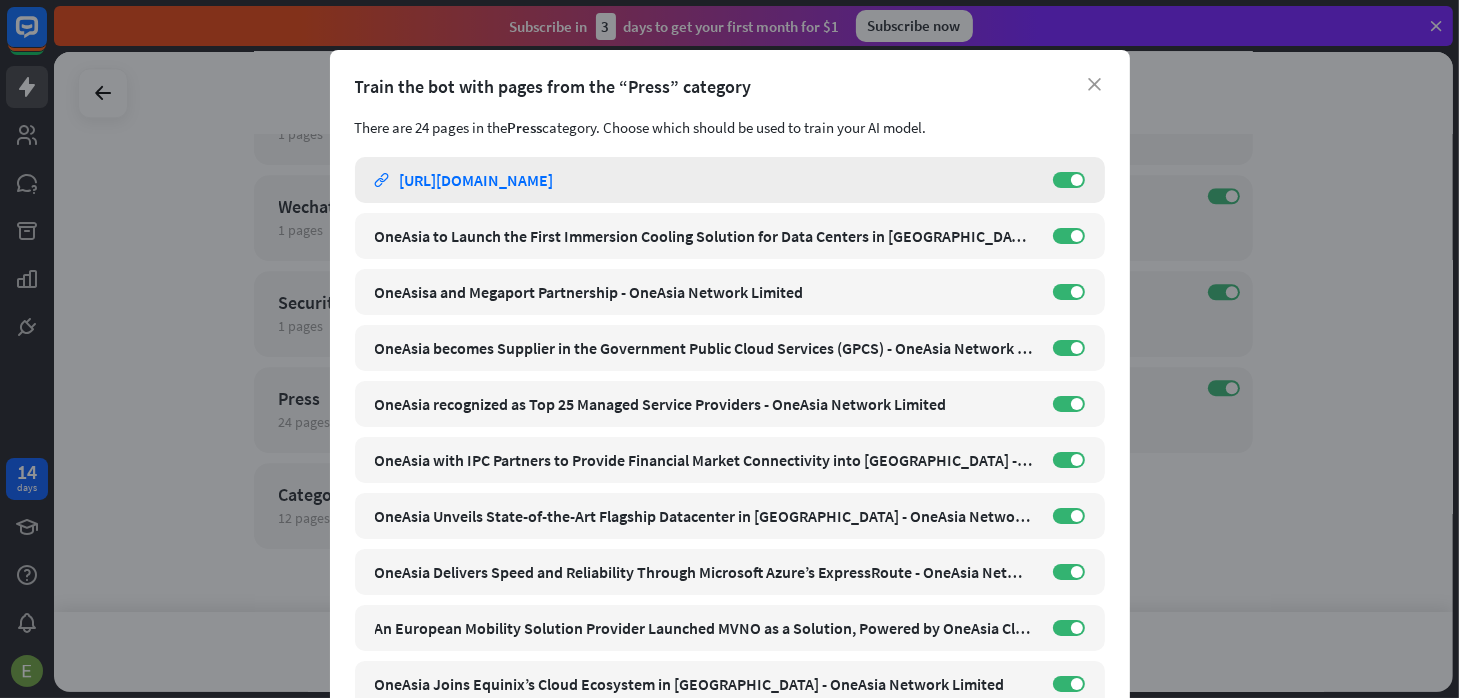 click on "link   [URL][DOMAIN_NAME]" at bounding box center (704, 180) 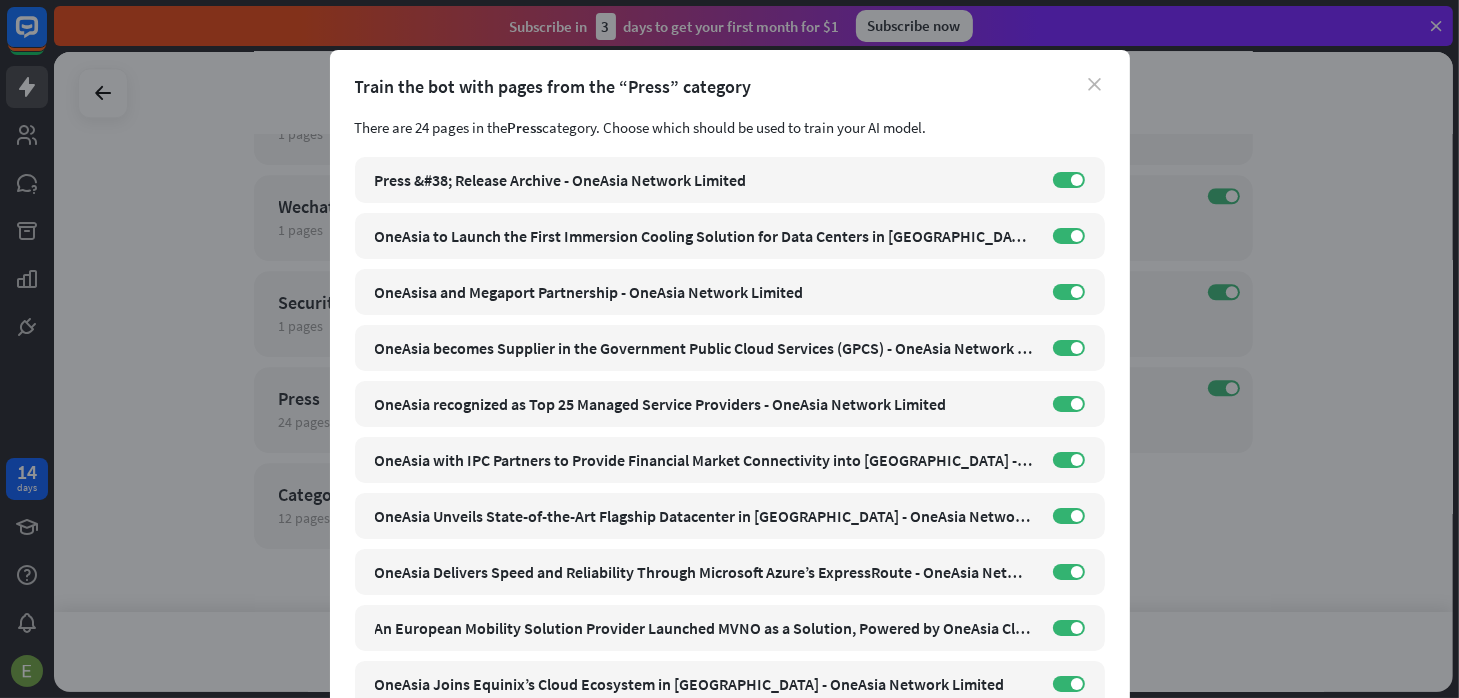 click on "close" at bounding box center [1095, 84] 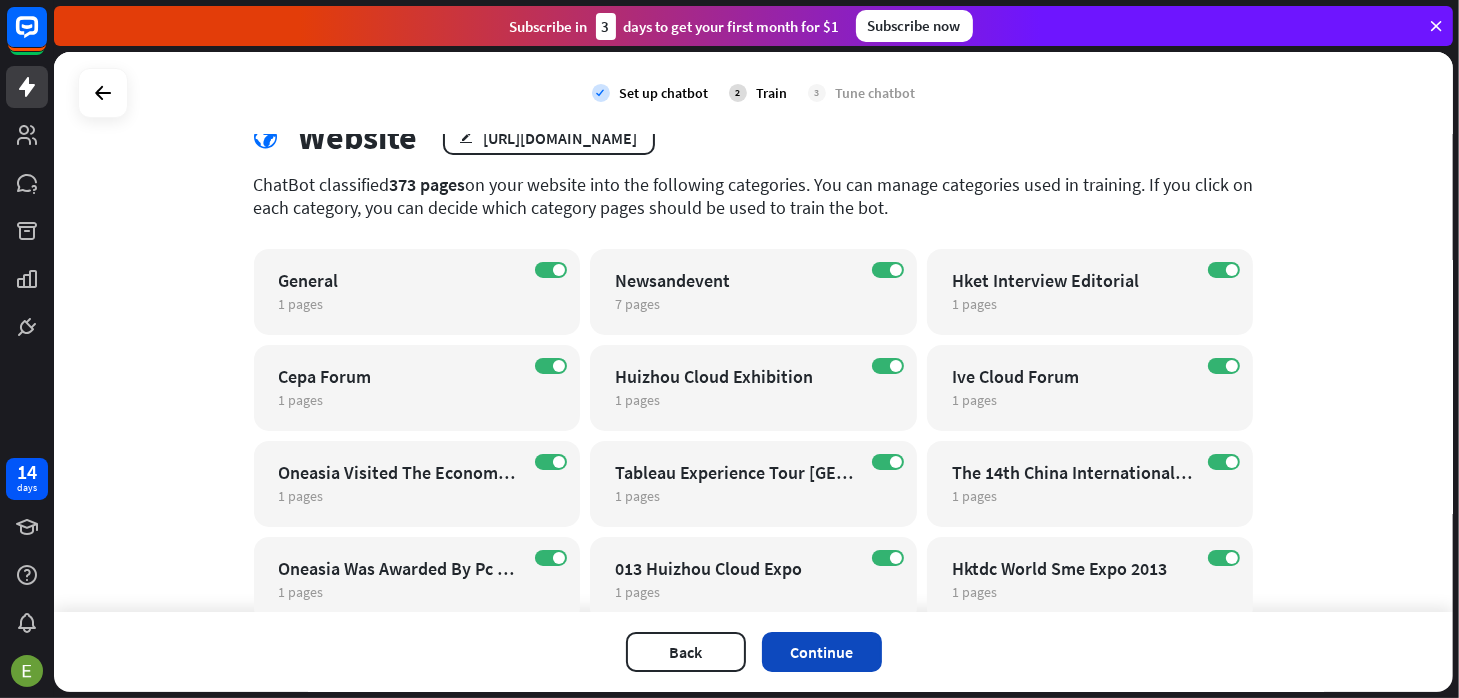 scroll, scrollTop: 0, scrollLeft: 0, axis: both 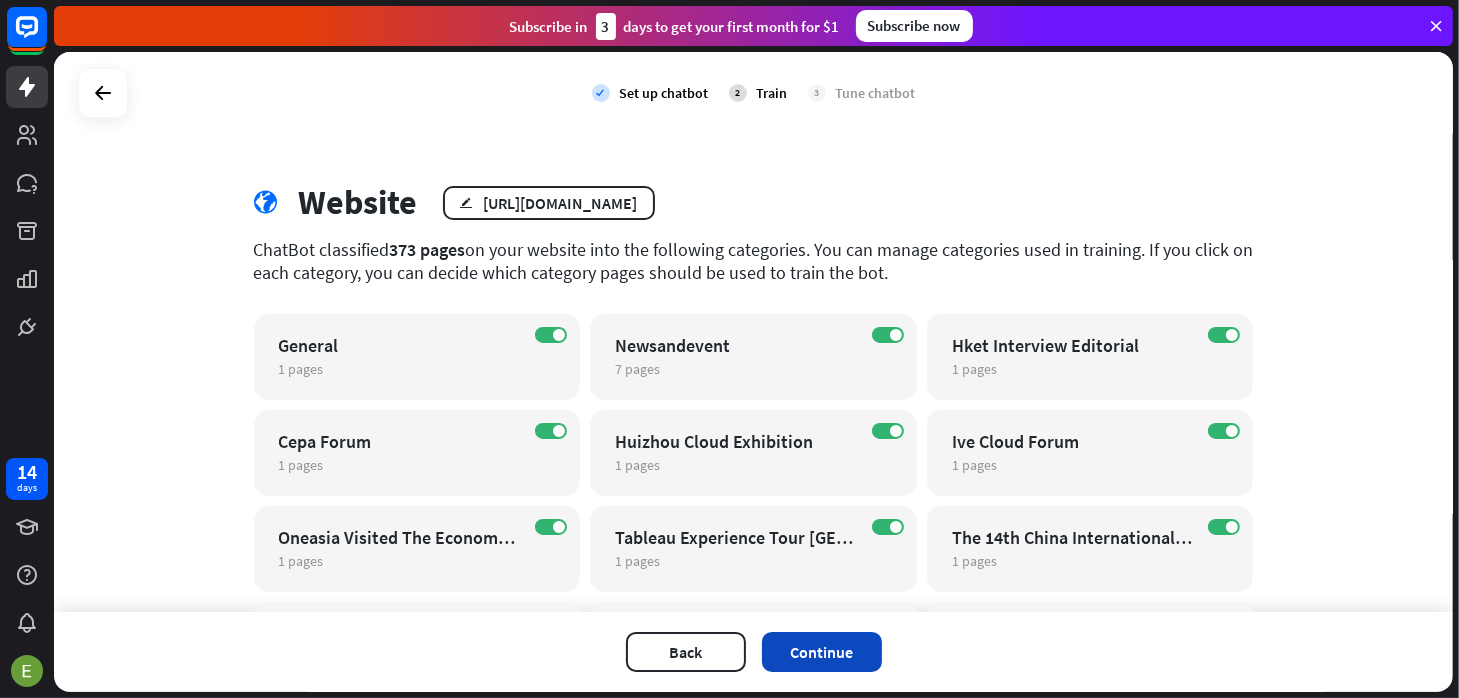 click on "Continue" at bounding box center [822, 652] 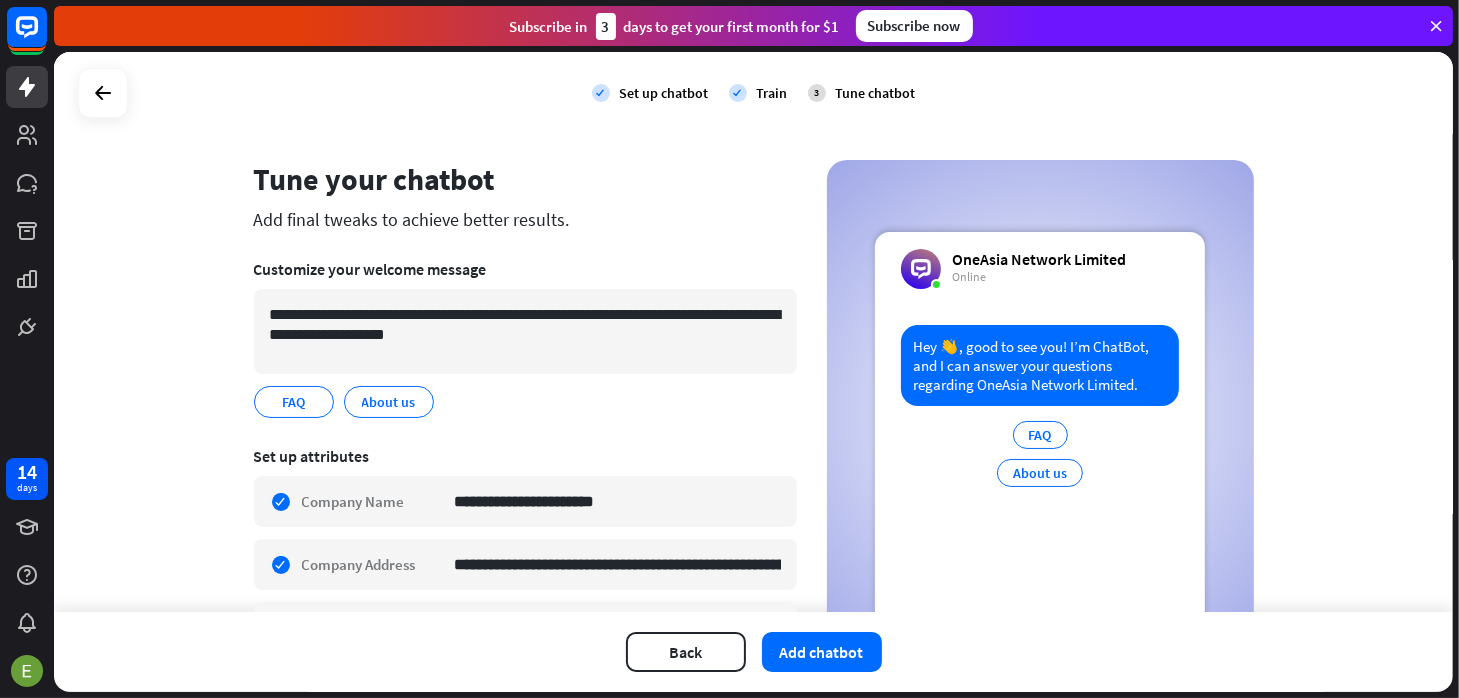 scroll, scrollTop: 0, scrollLeft: 0, axis: both 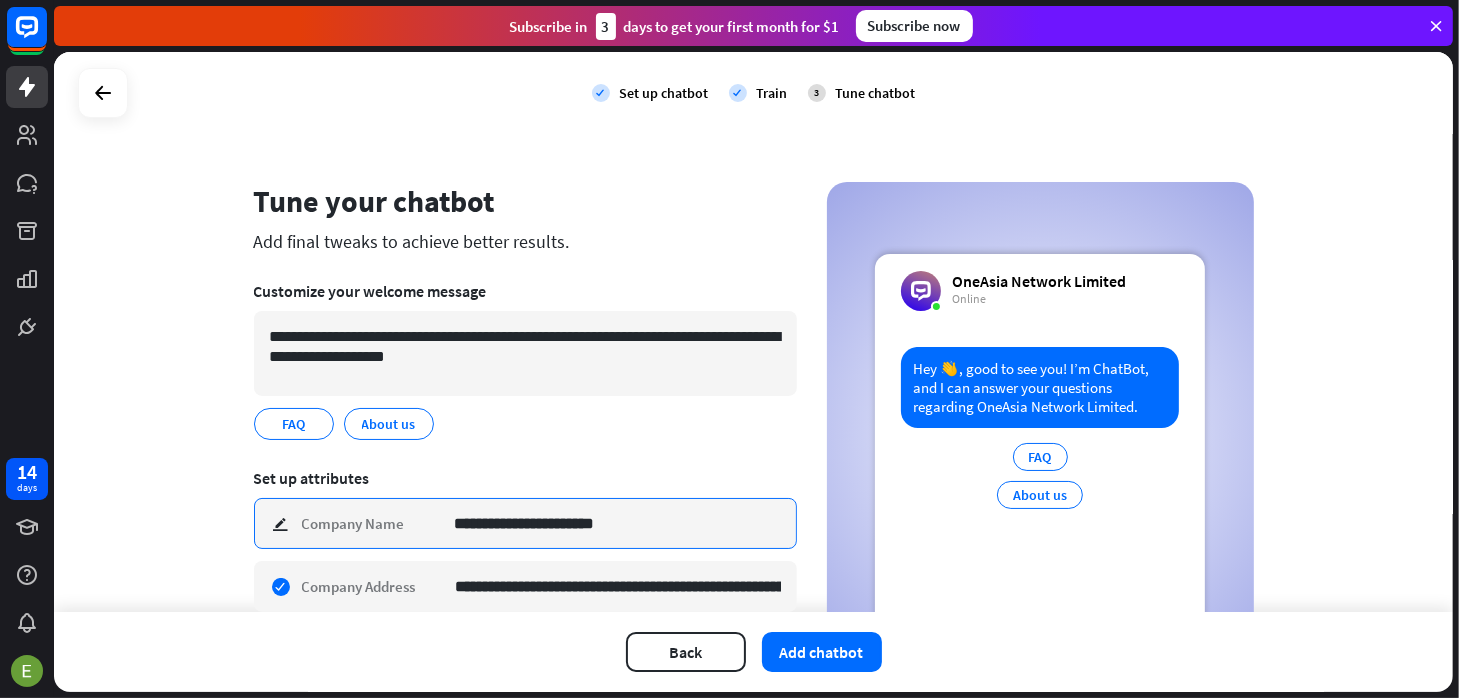 click on "**********" at bounding box center [618, 523] 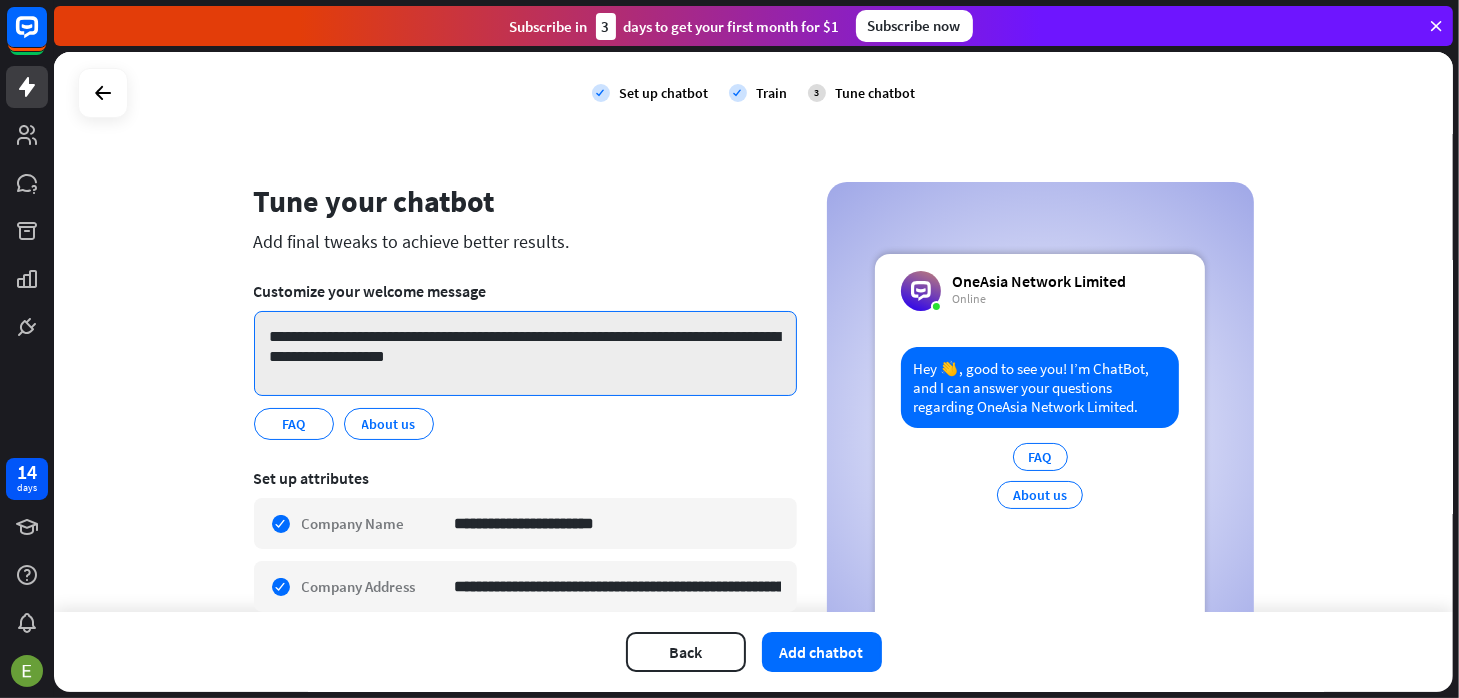 click on "**********" at bounding box center (525, 353) 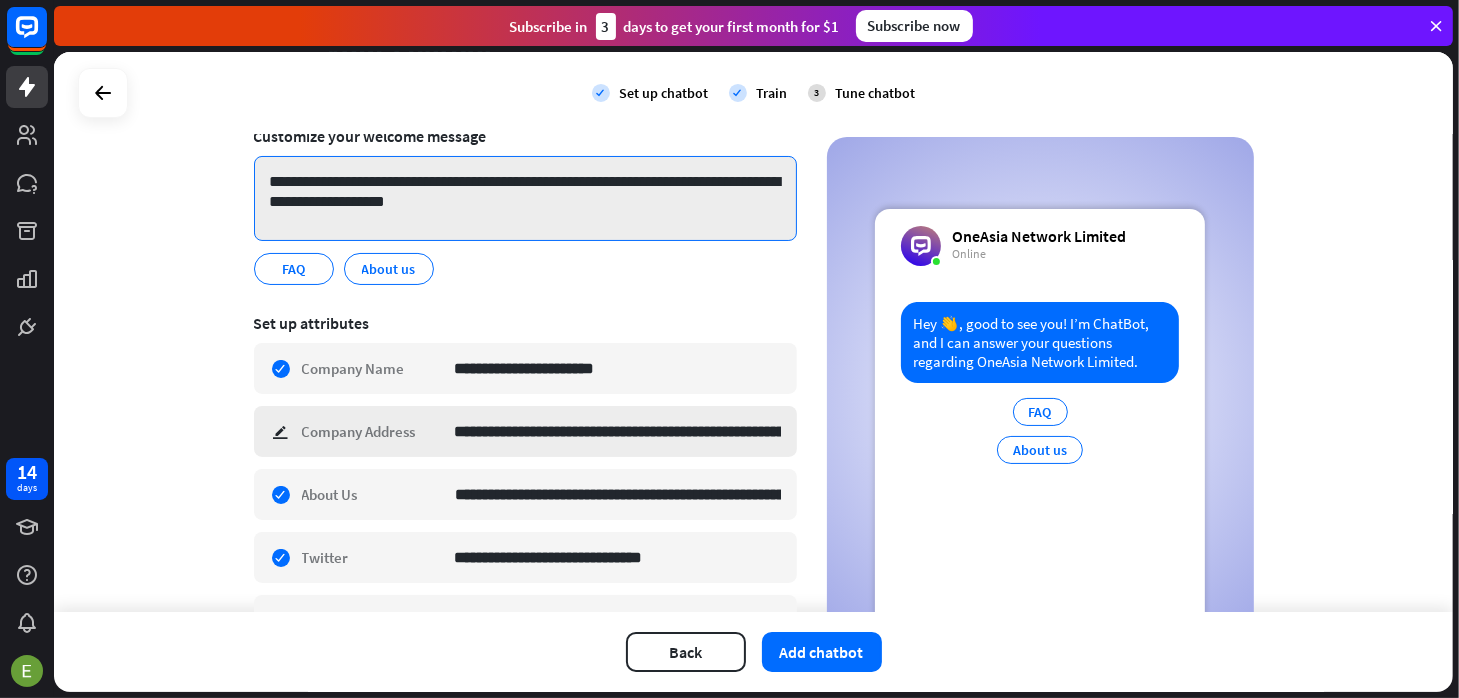 scroll, scrollTop: 300, scrollLeft: 0, axis: vertical 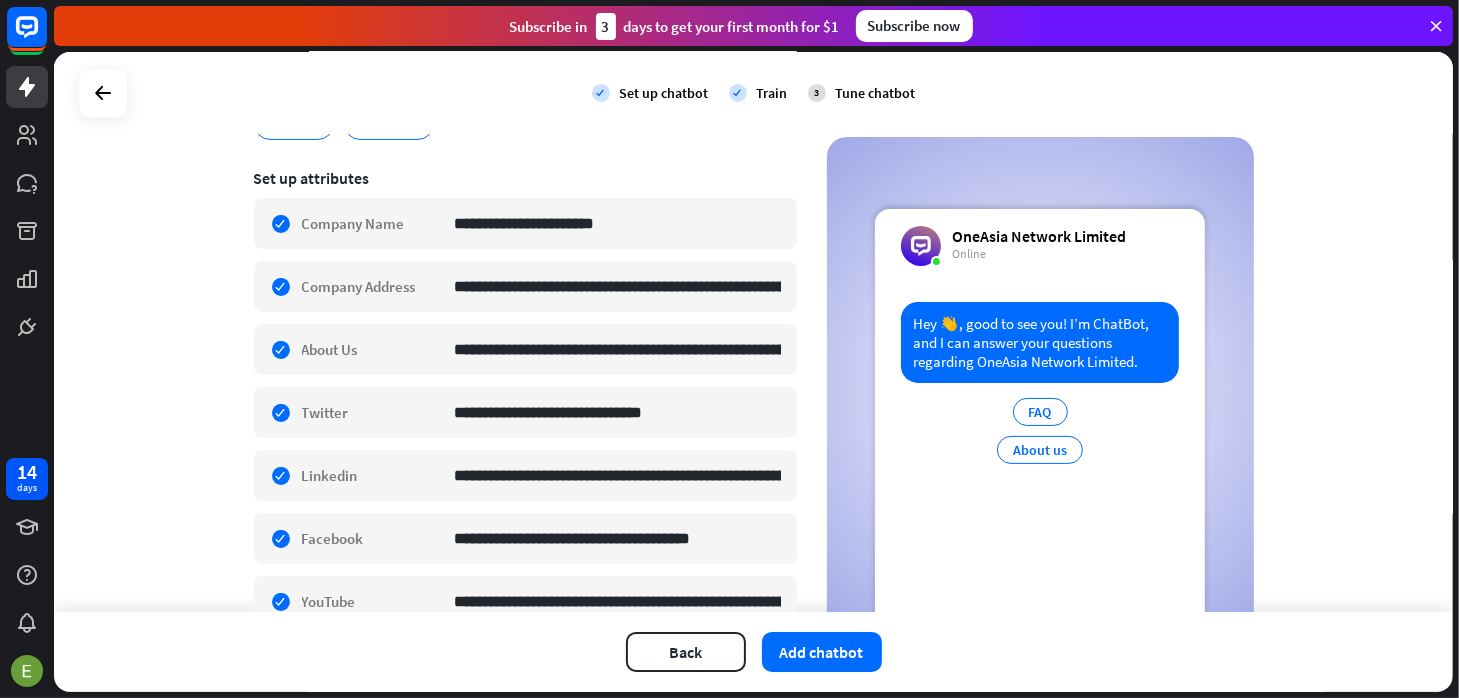 click on "FAQ" at bounding box center (1040, 412) 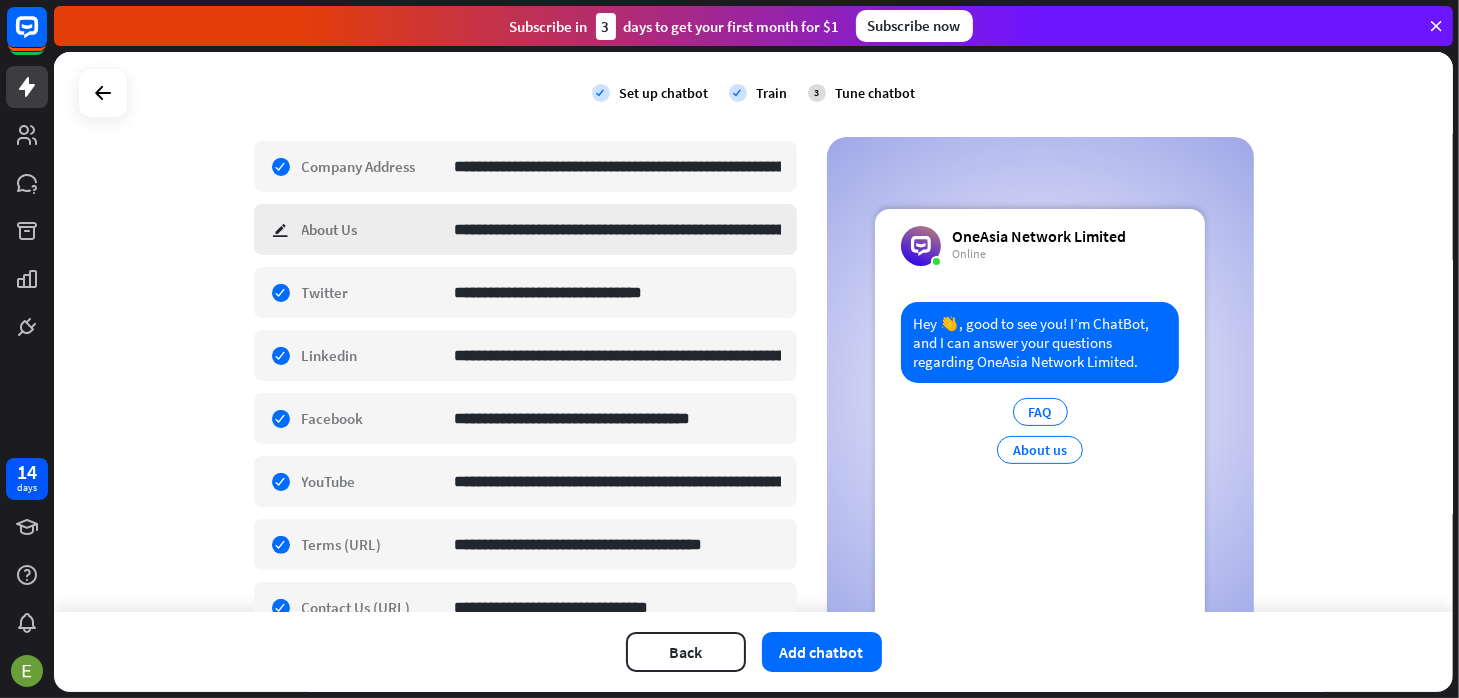 scroll, scrollTop: 521, scrollLeft: 0, axis: vertical 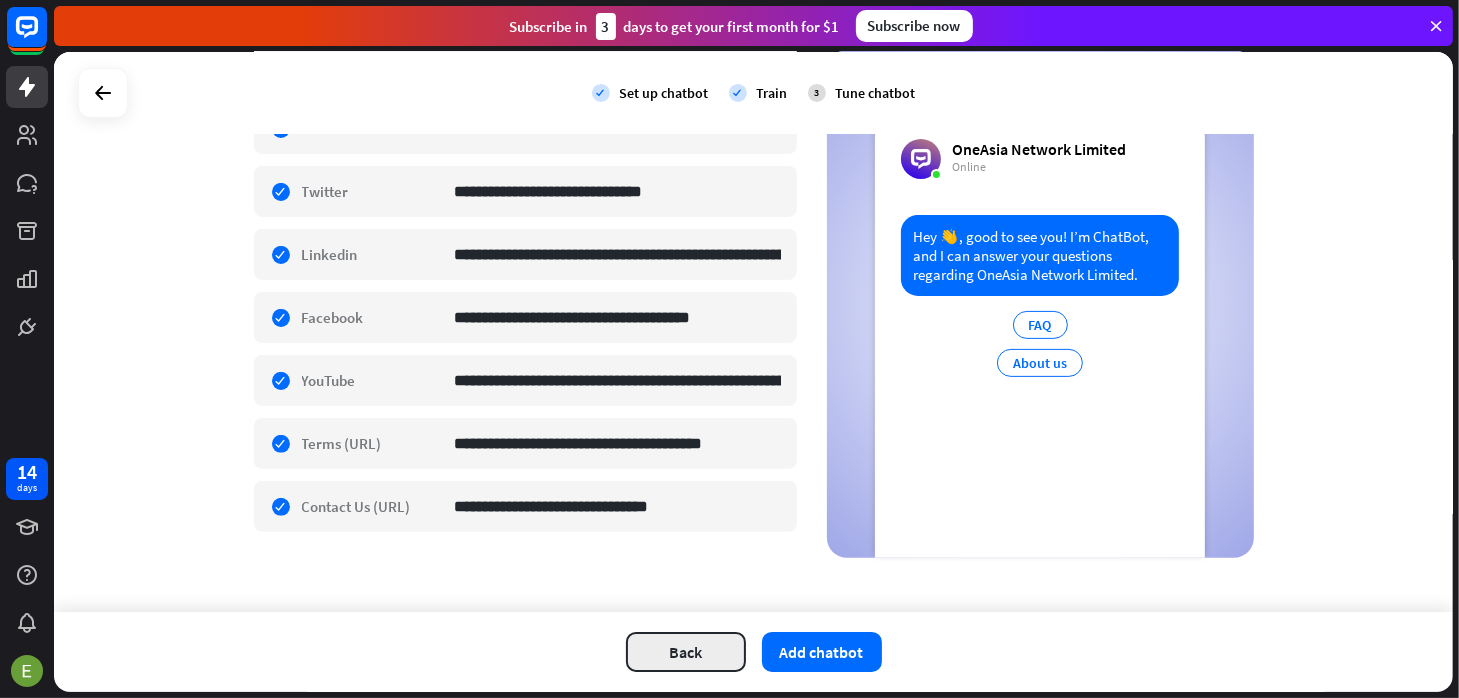 click on "Back" at bounding box center [686, 652] 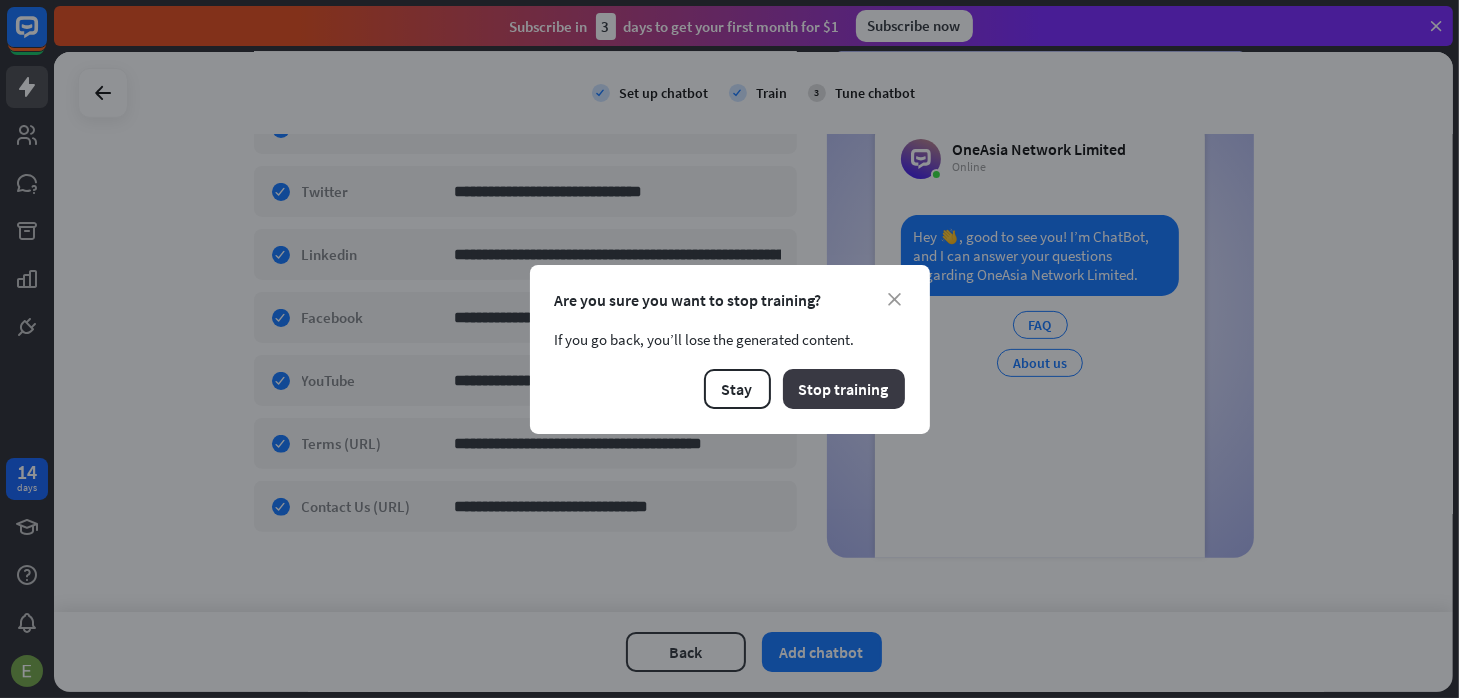 click on "Stop training" at bounding box center [844, 389] 